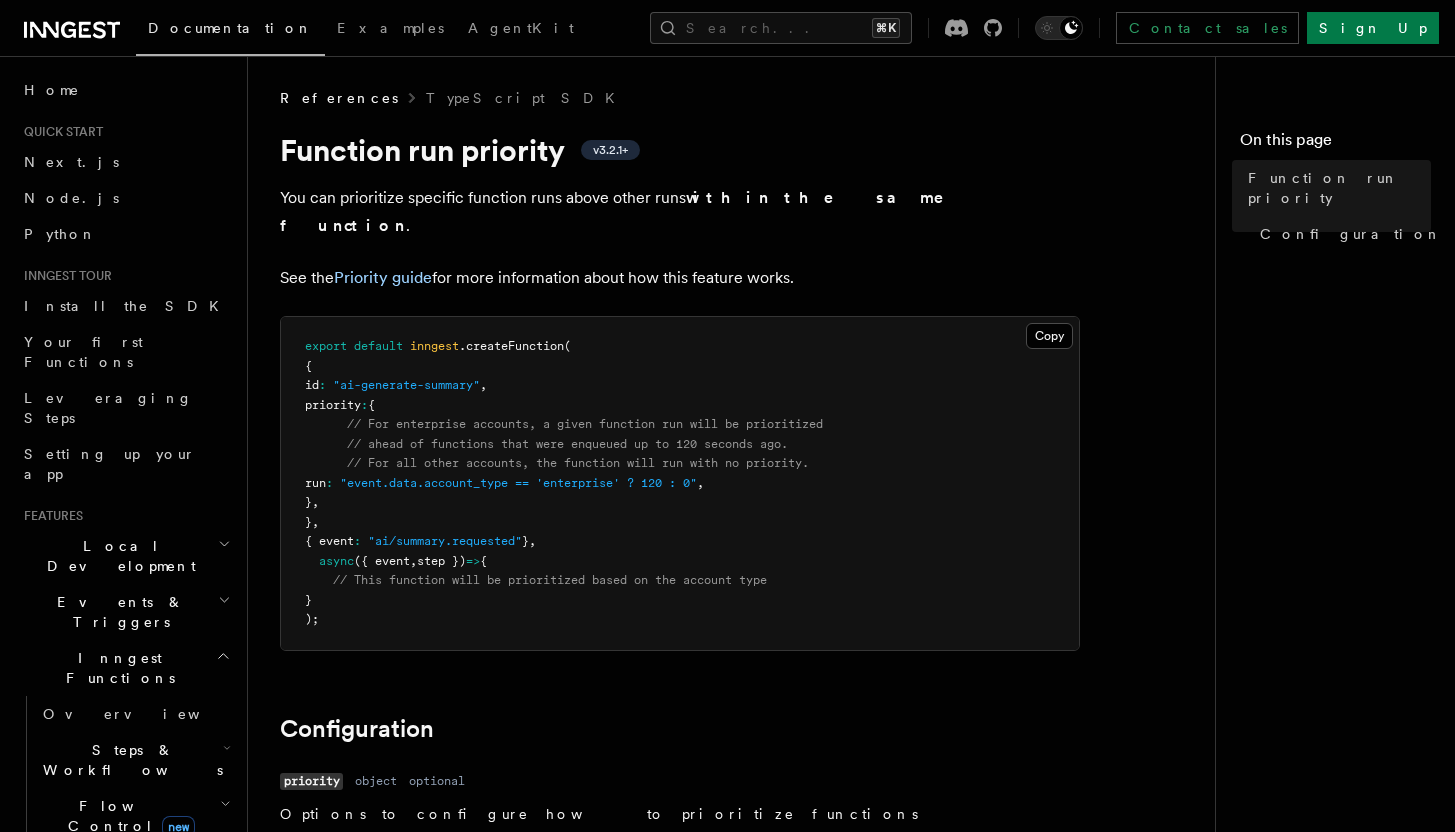 scroll, scrollTop: 0, scrollLeft: 0, axis: both 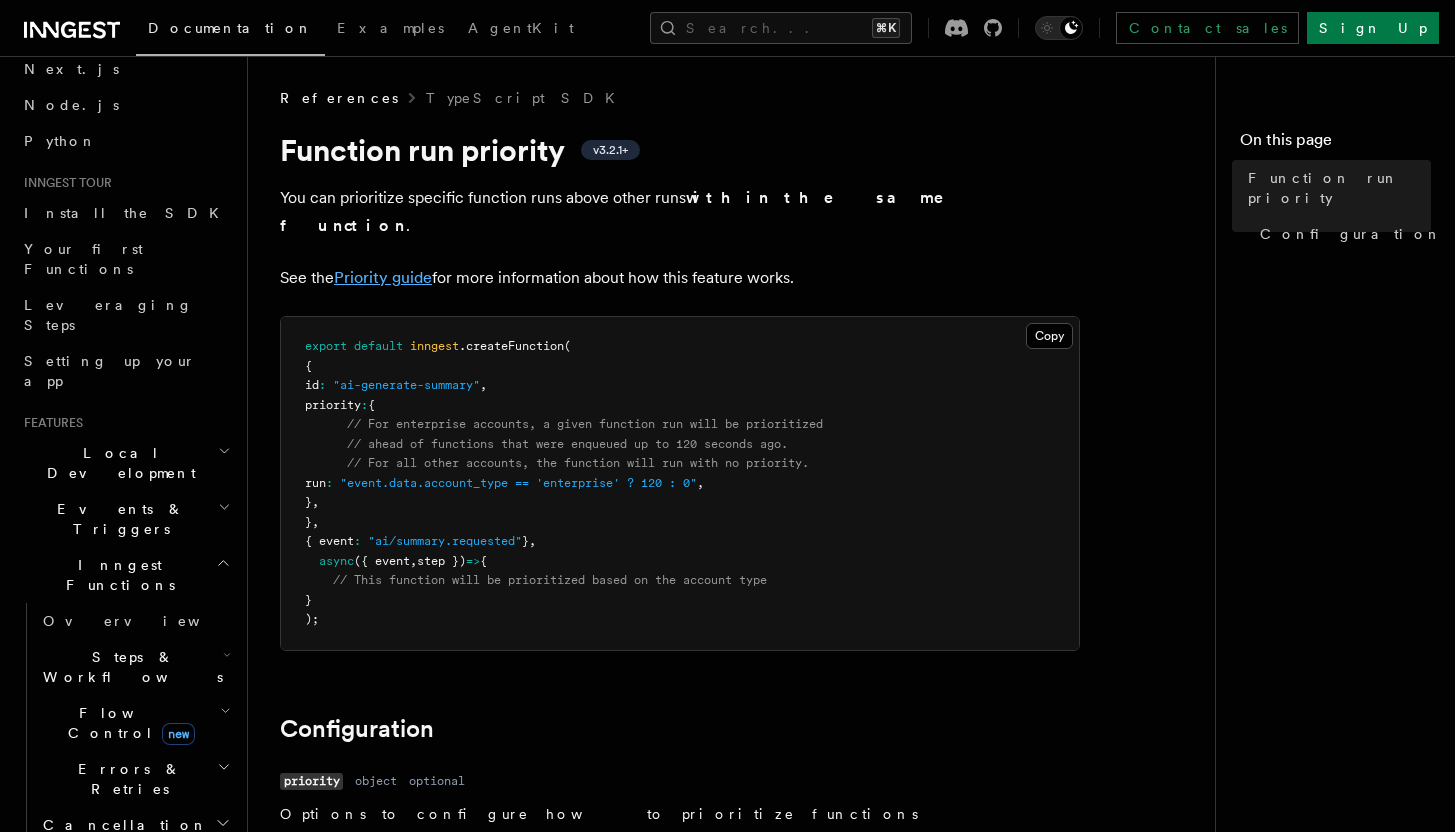 click on "Priority guide" at bounding box center [383, 277] 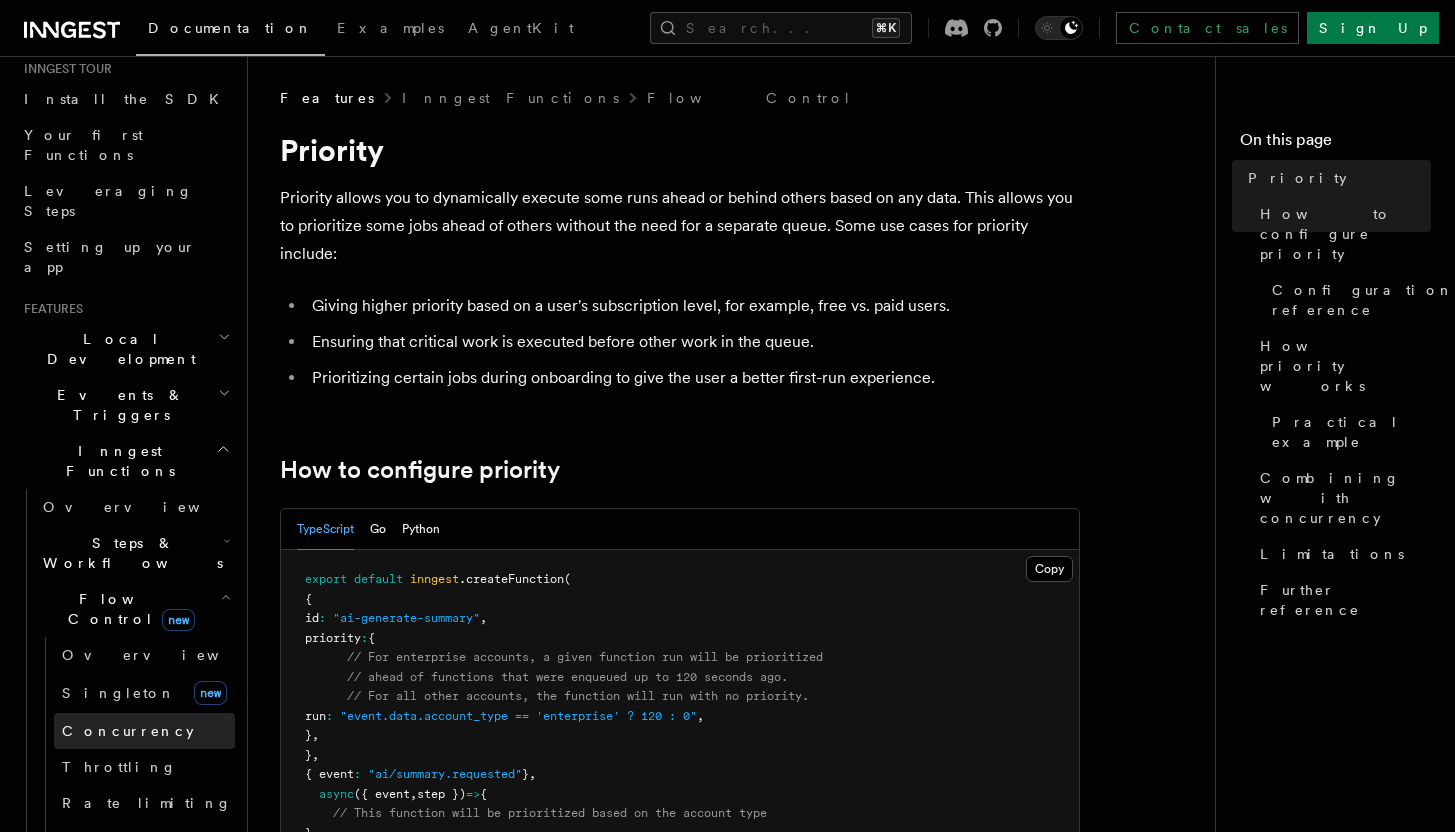 scroll, scrollTop: 422, scrollLeft: 0, axis: vertical 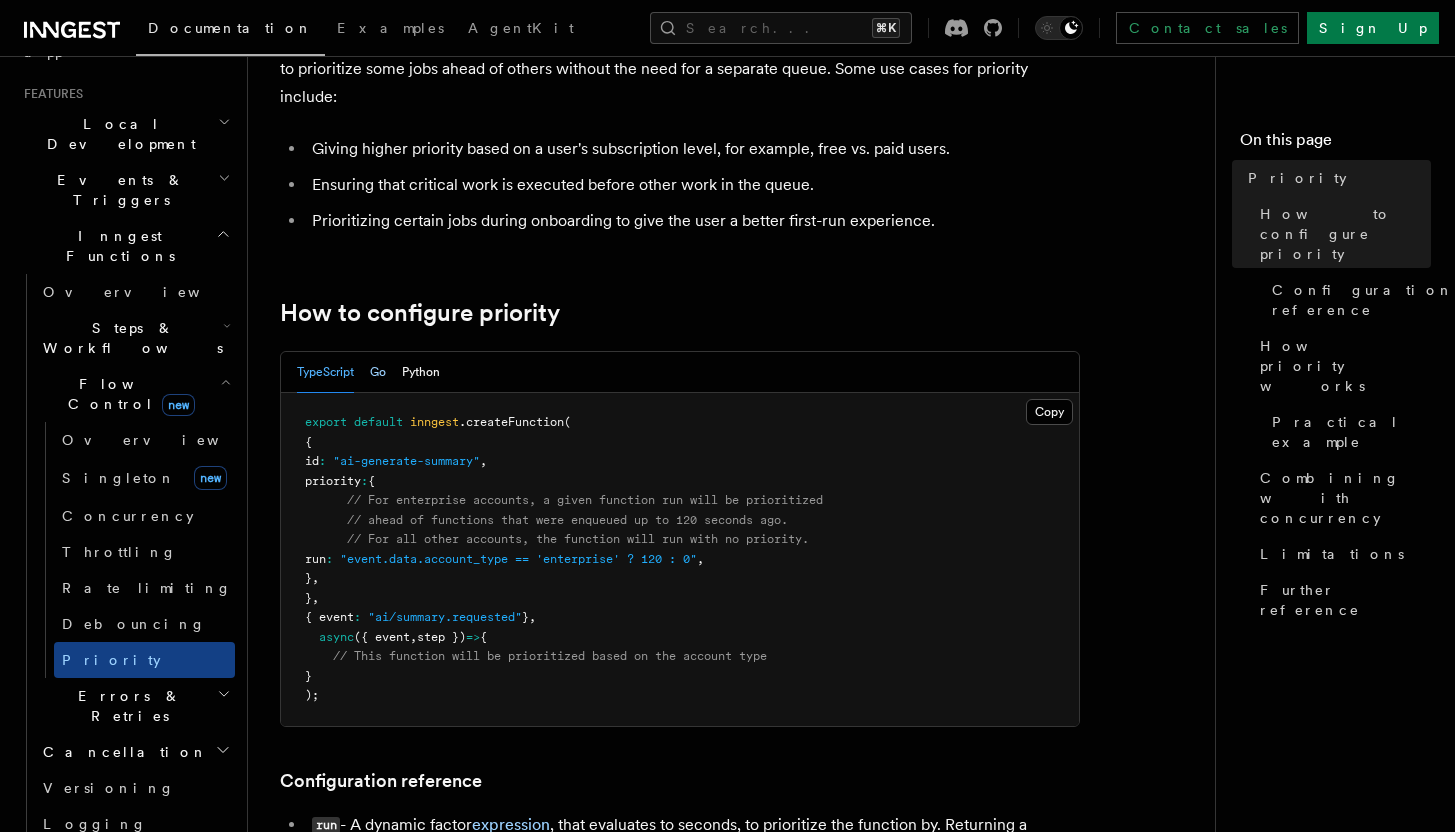 click on "Go" at bounding box center (378, 372) 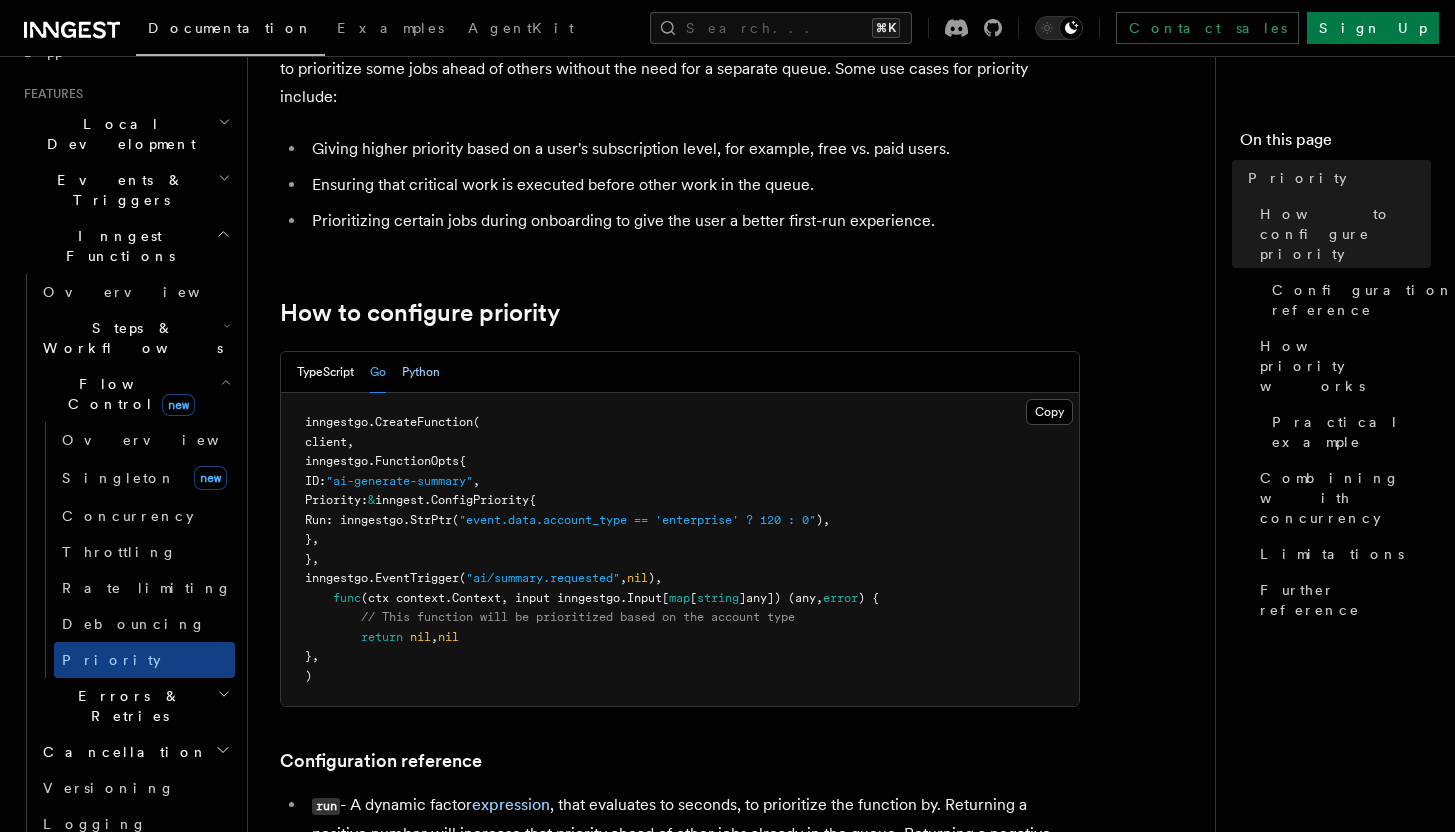 click on "Python" at bounding box center (421, 372) 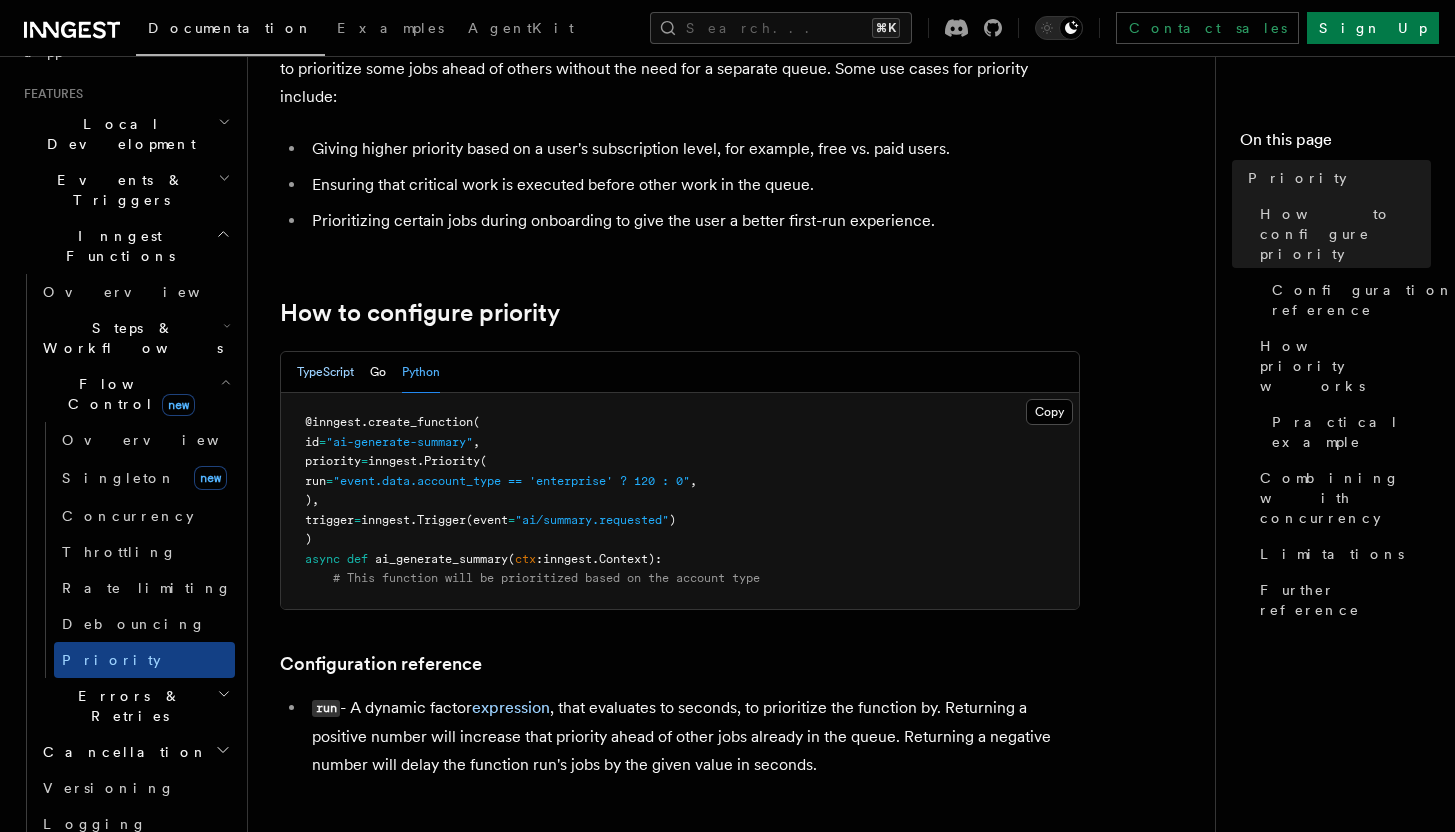 click on "TypeScript" at bounding box center (325, 372) 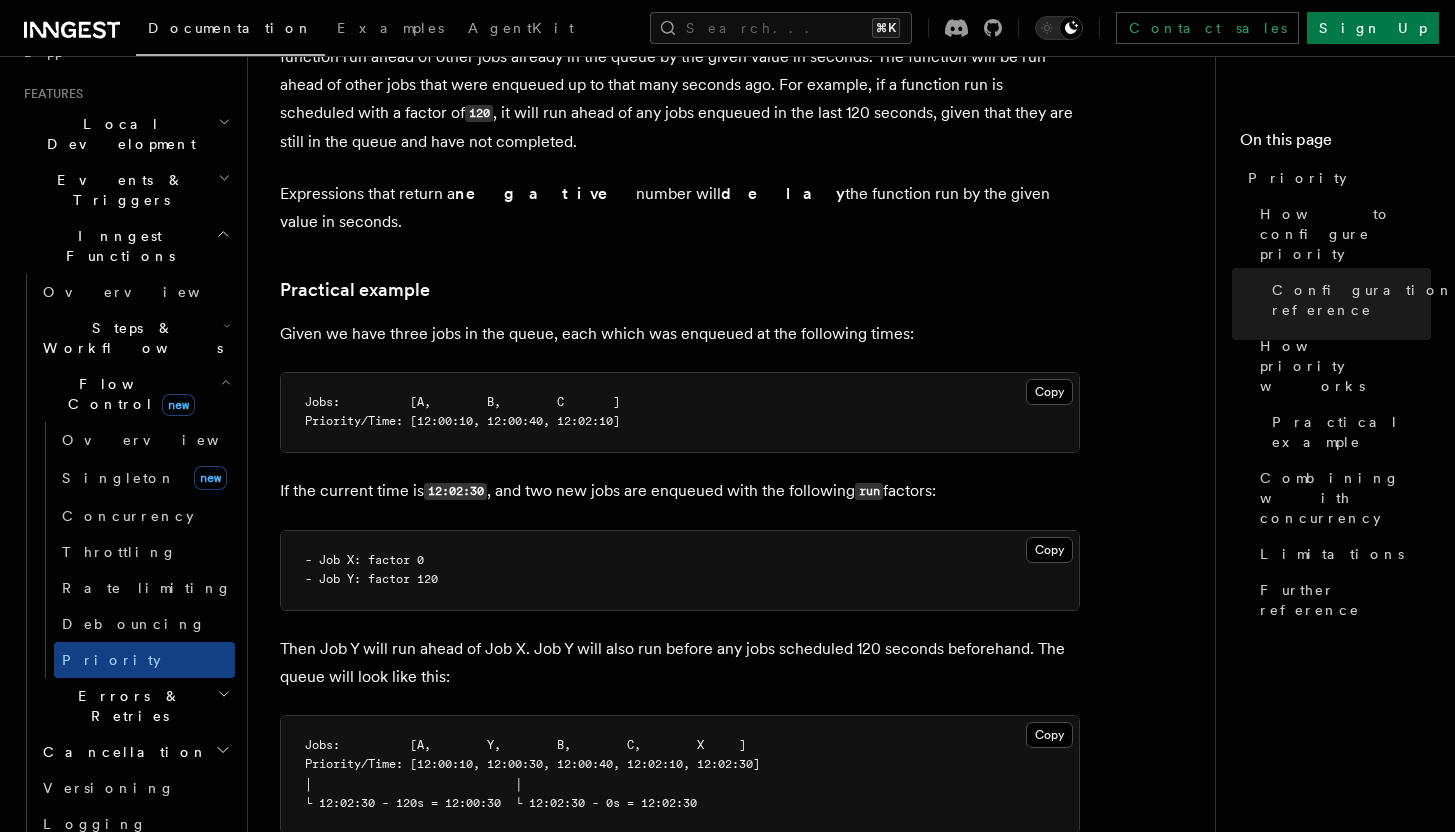 scroll, scrollTop: 860, scrollLeft: 0, axis: vertical 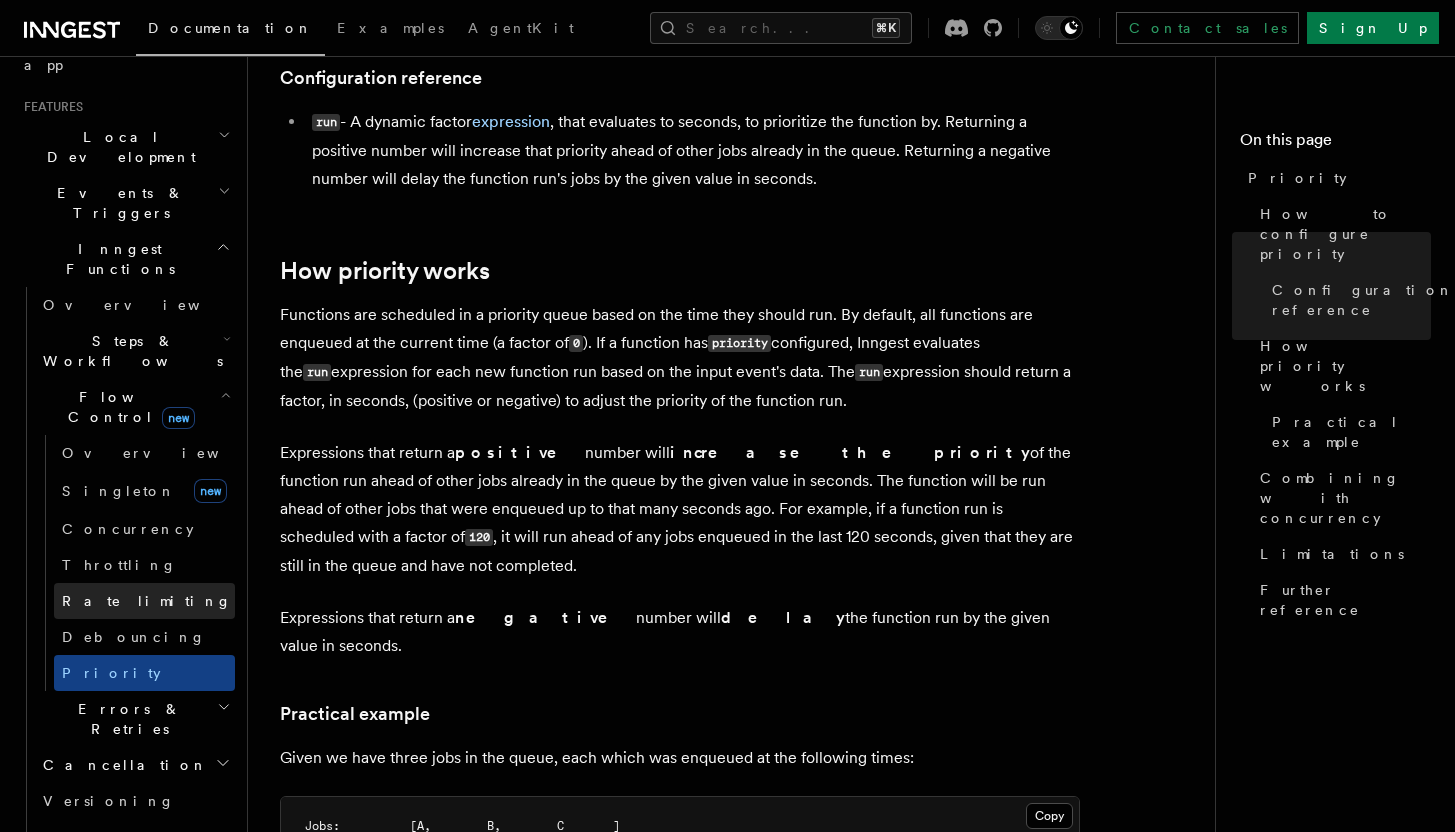 click on "Rate limiting" at bounding box center [147, 601] 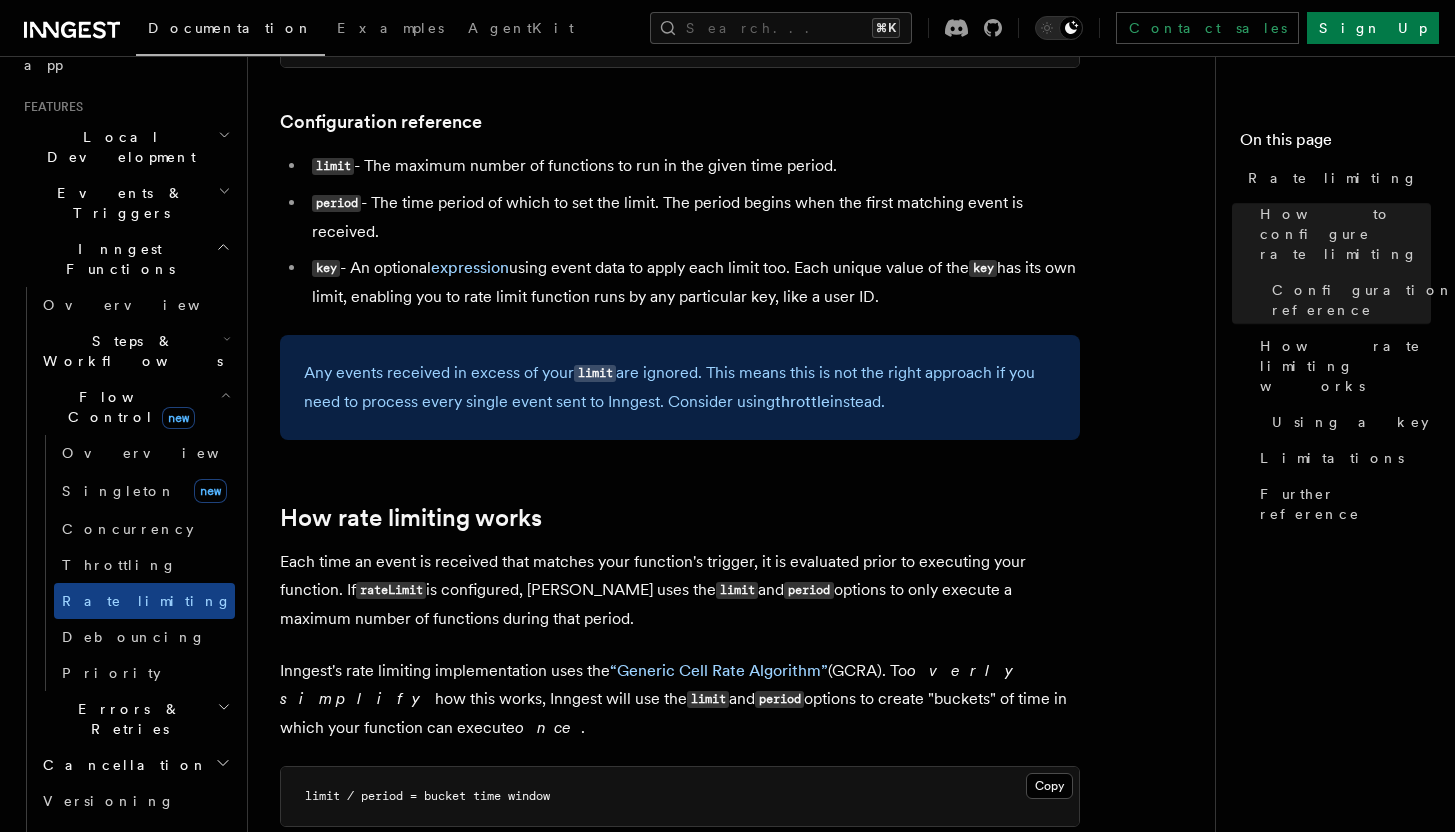 scroll, scrollTop: 881, scrollLeft: 0, axis: vertical 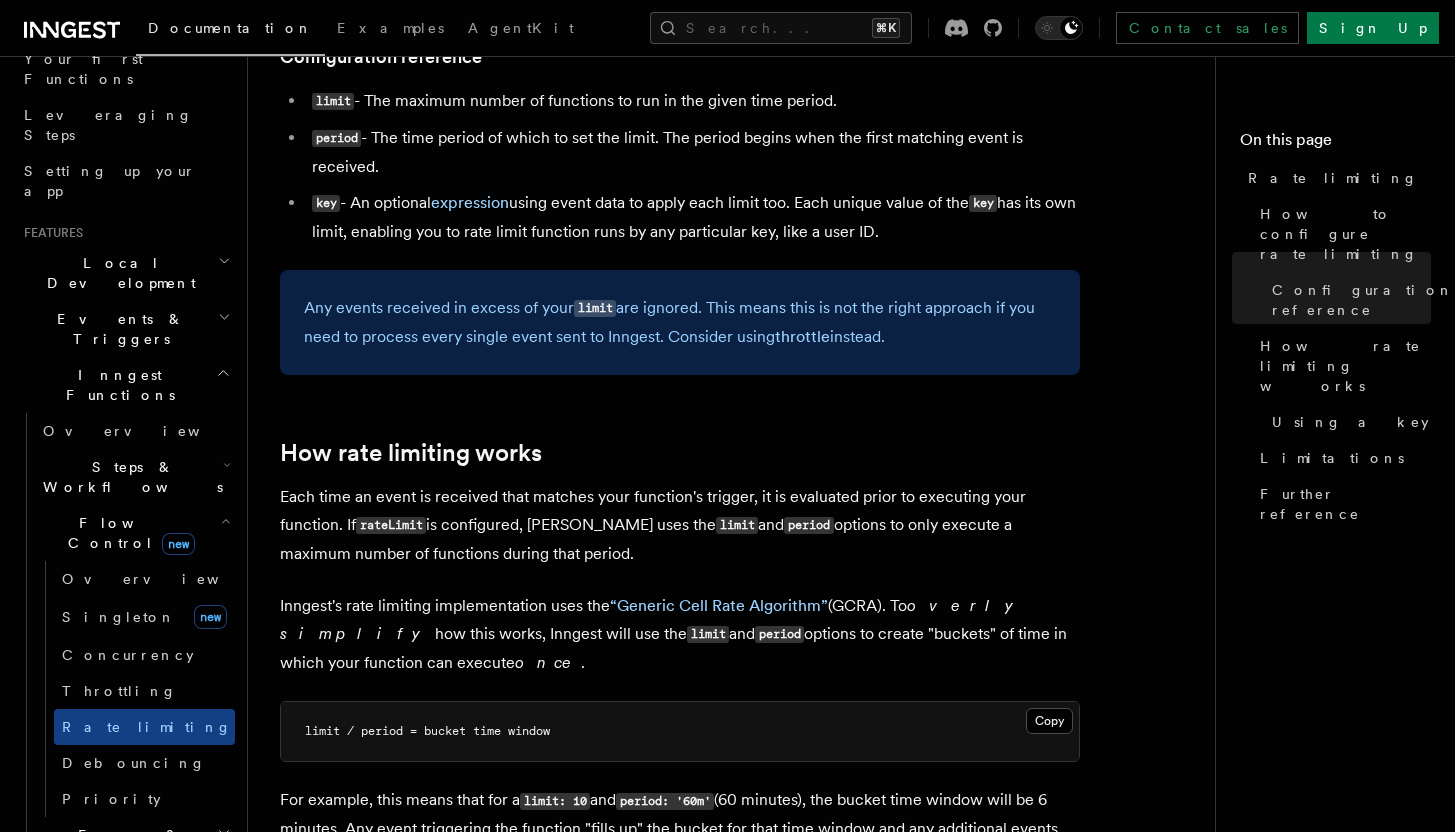 click on "Inngest Functions" at bounding box center [116, 385] 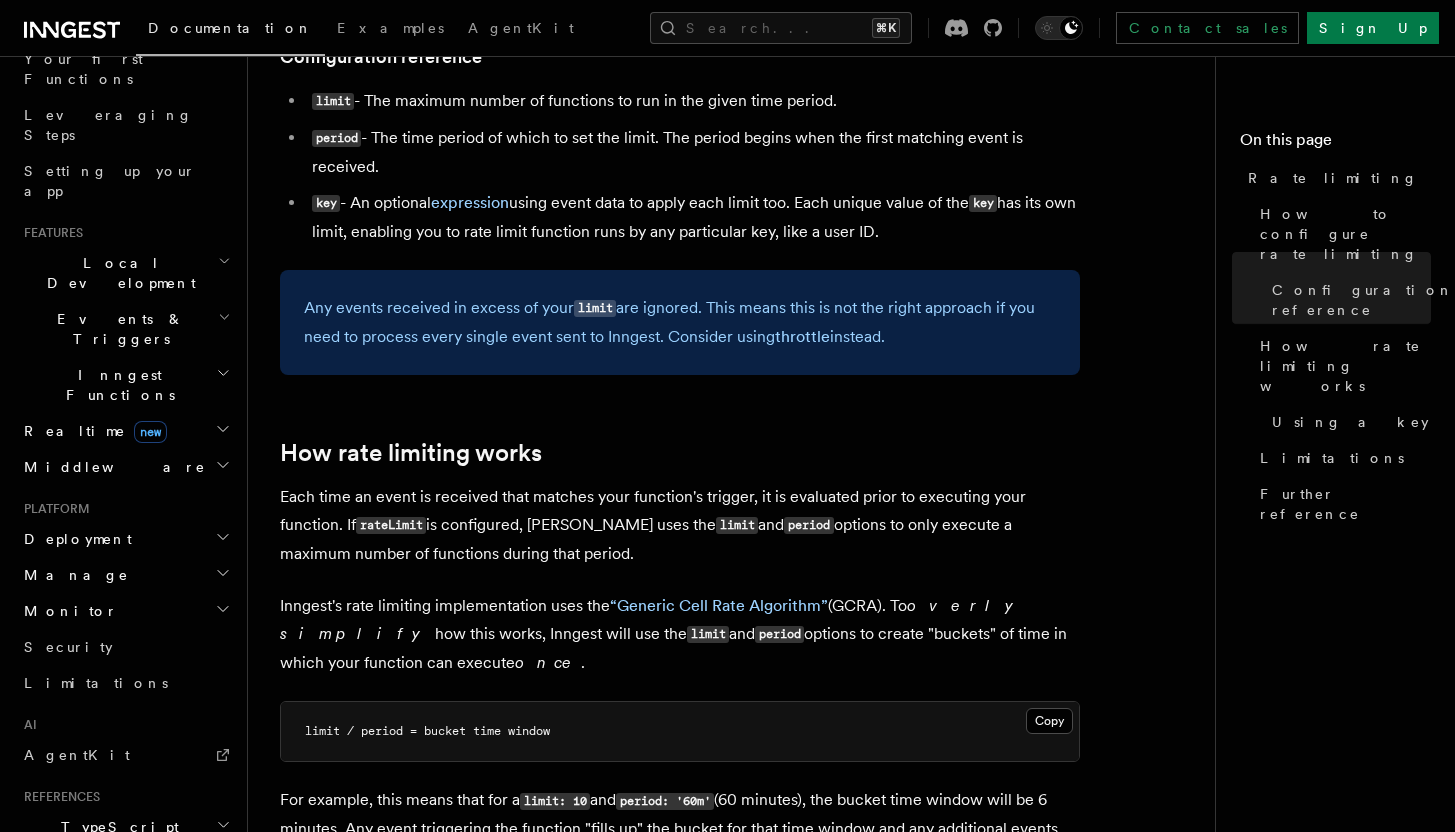 click on "Inngest Functions" at bounding box center [116, 385] 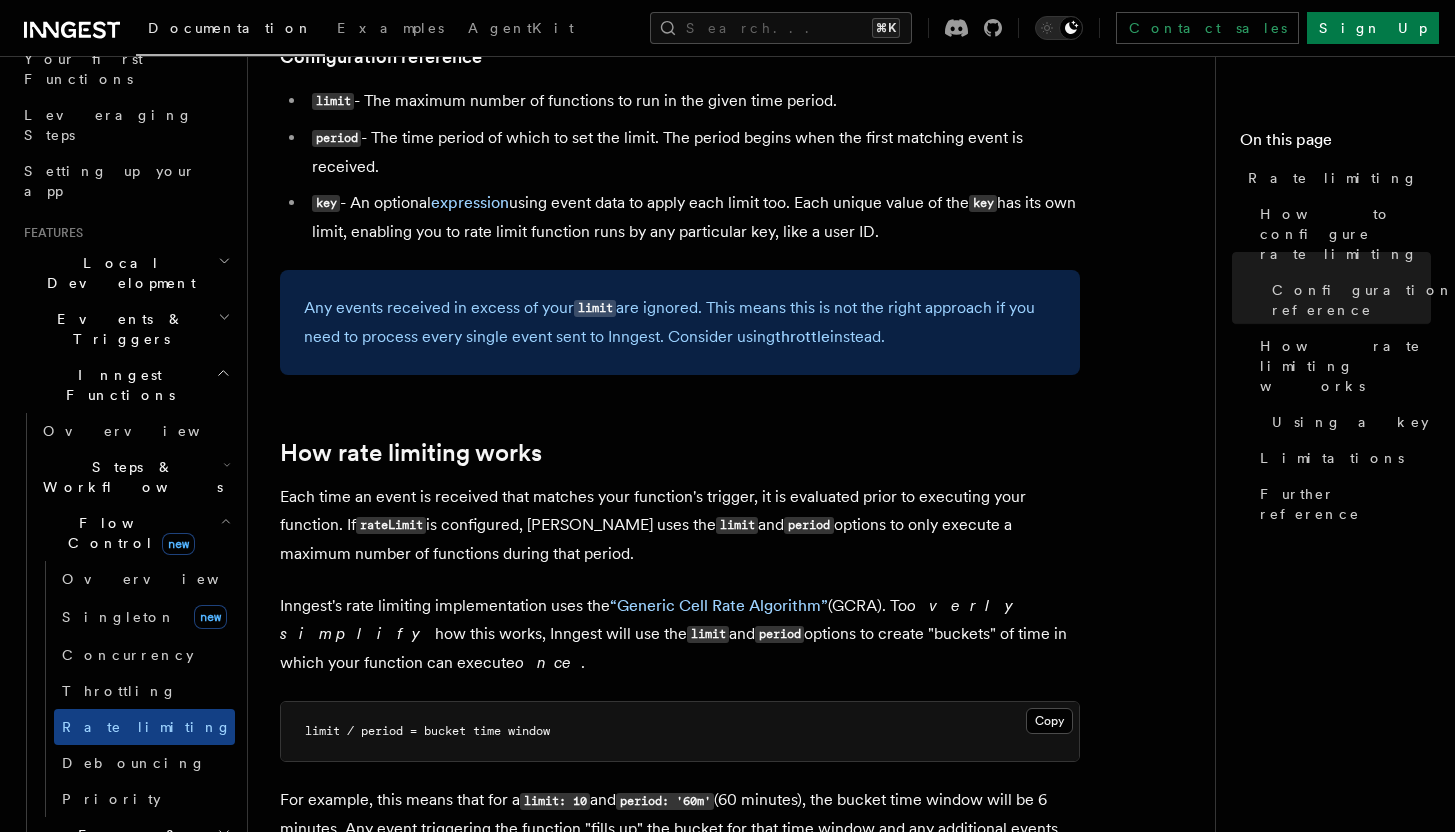 drag, startPoint x: 76, startPoint y: 393, endPoint x: 78, endPoint y: 378, distance: 15.132746 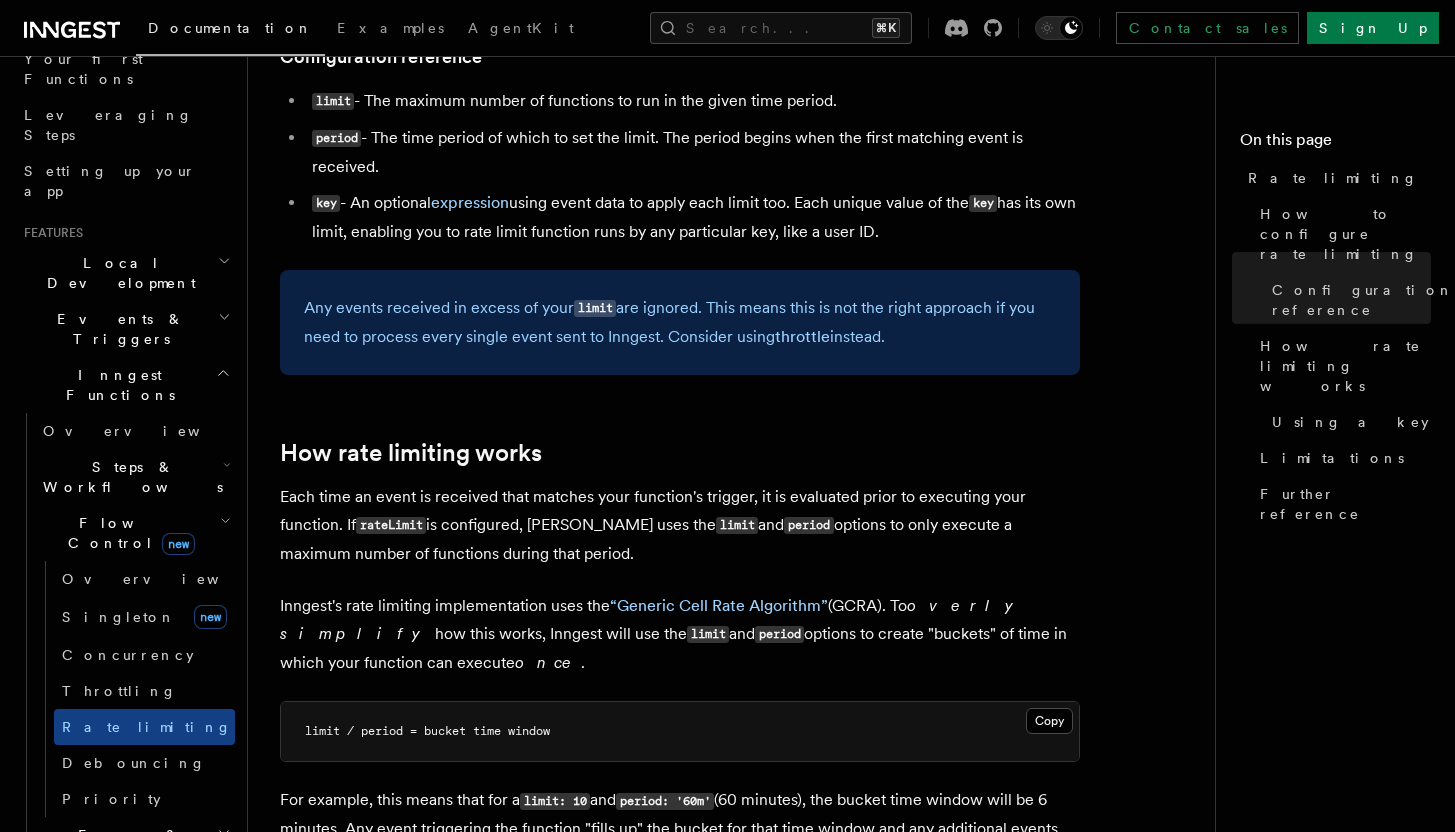 click on "Steps & Workflows" at bounding box center [129, 477] 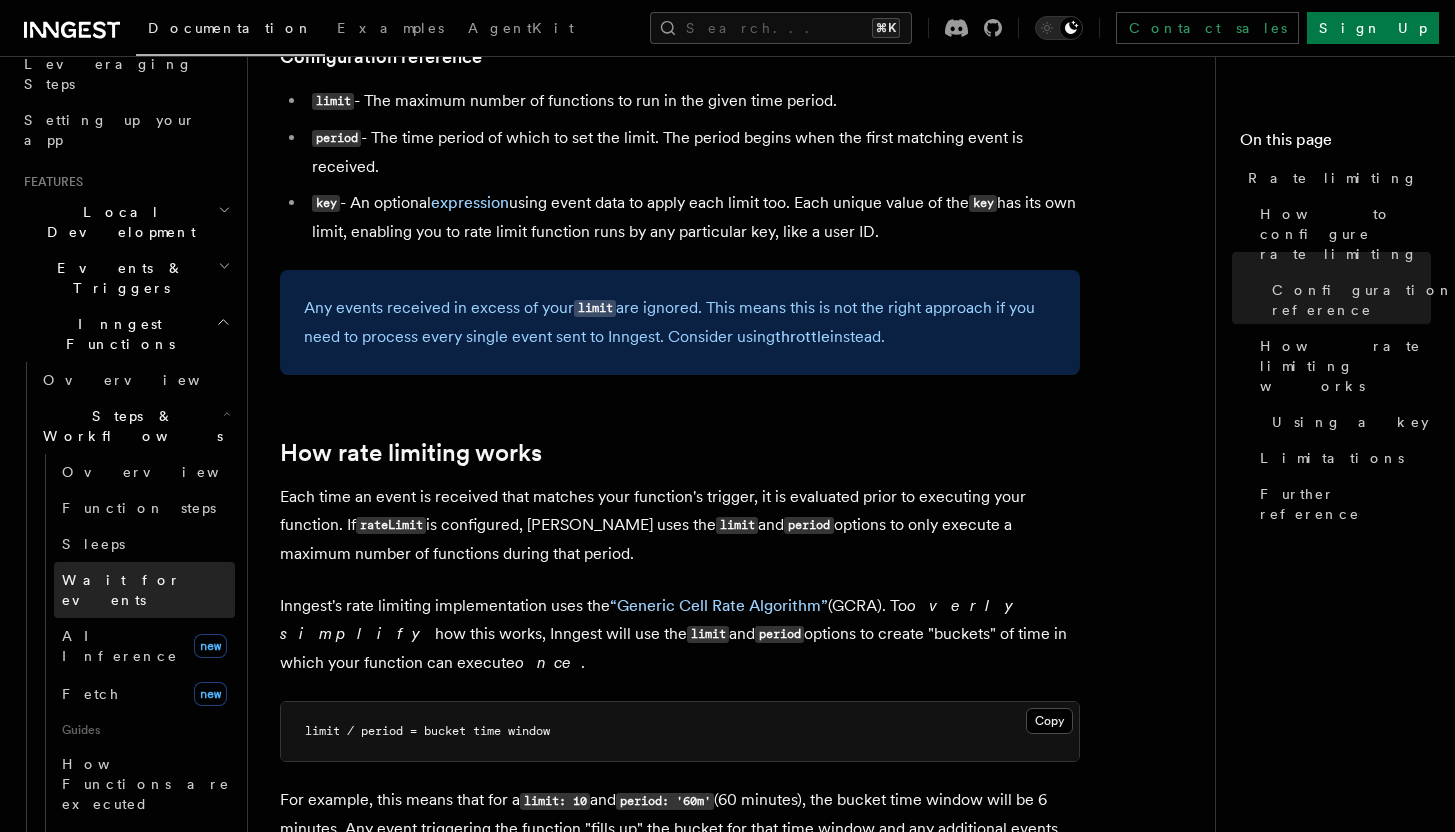 scroll, scrollTop: 347, scrollLeft: 0, axis: vertical 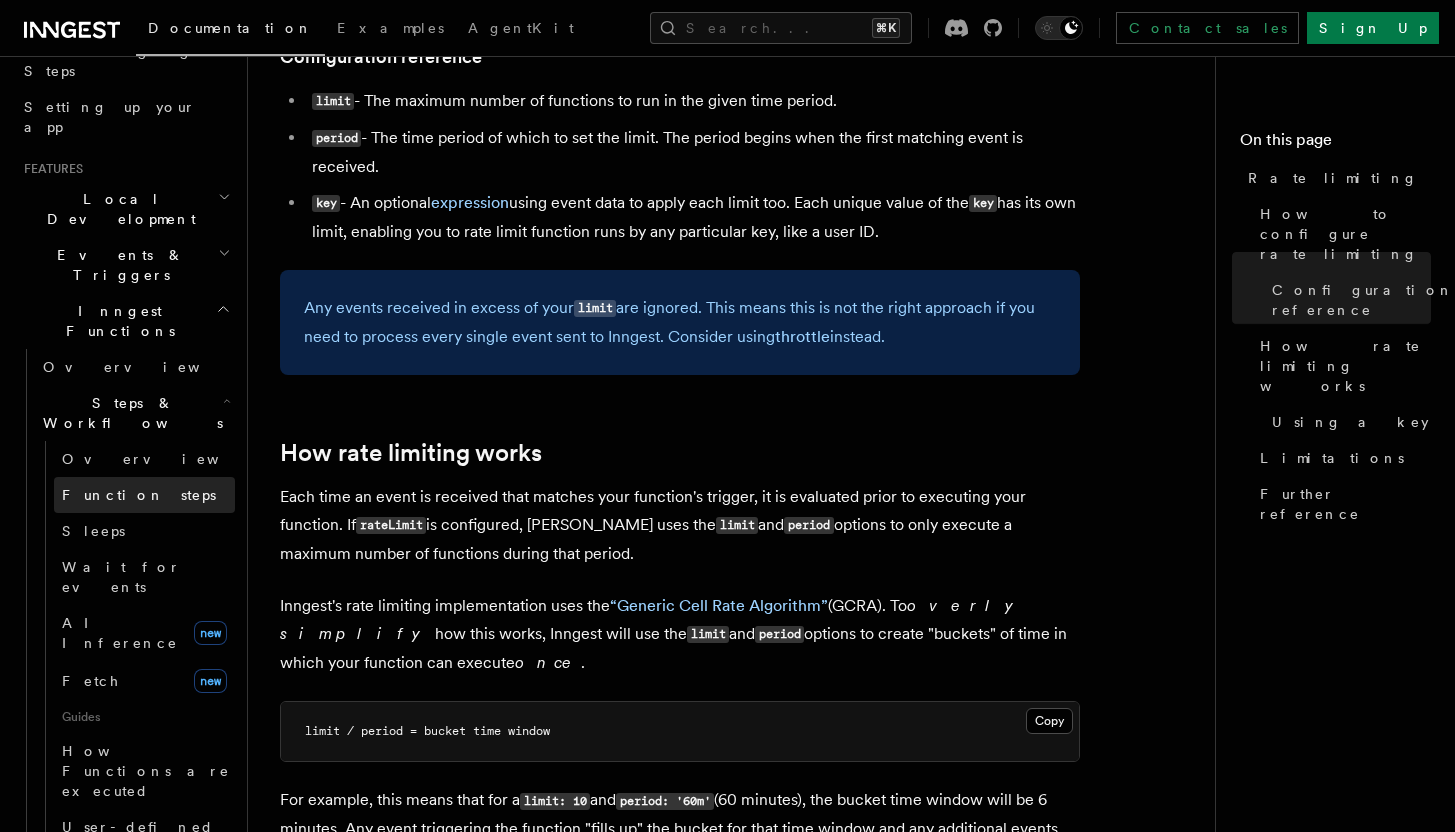 click on "Function steps" at bounding box center [139, 495] 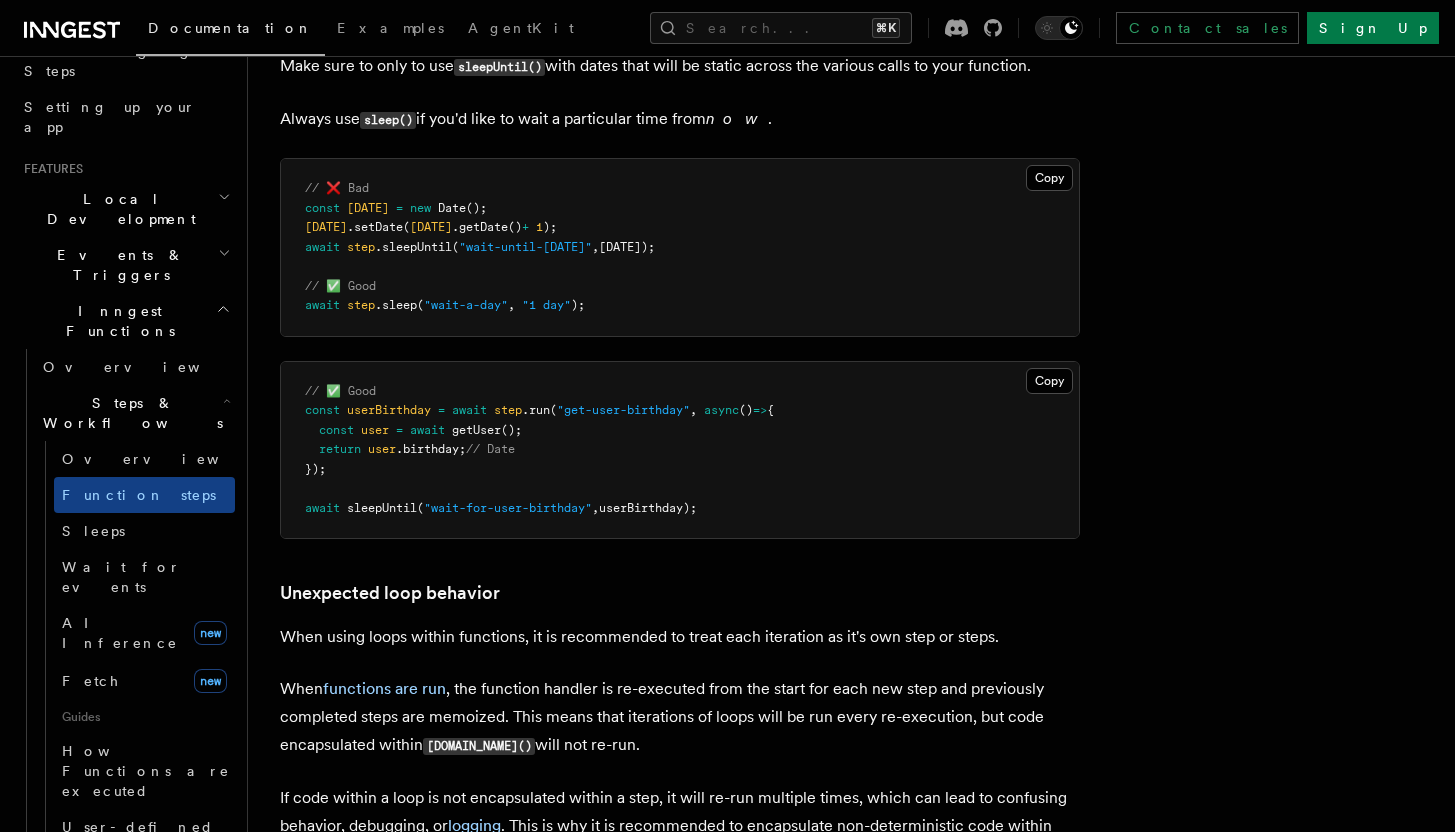 scroll, scrollTop: 6213, scrollLeft: 0, axis: vertical 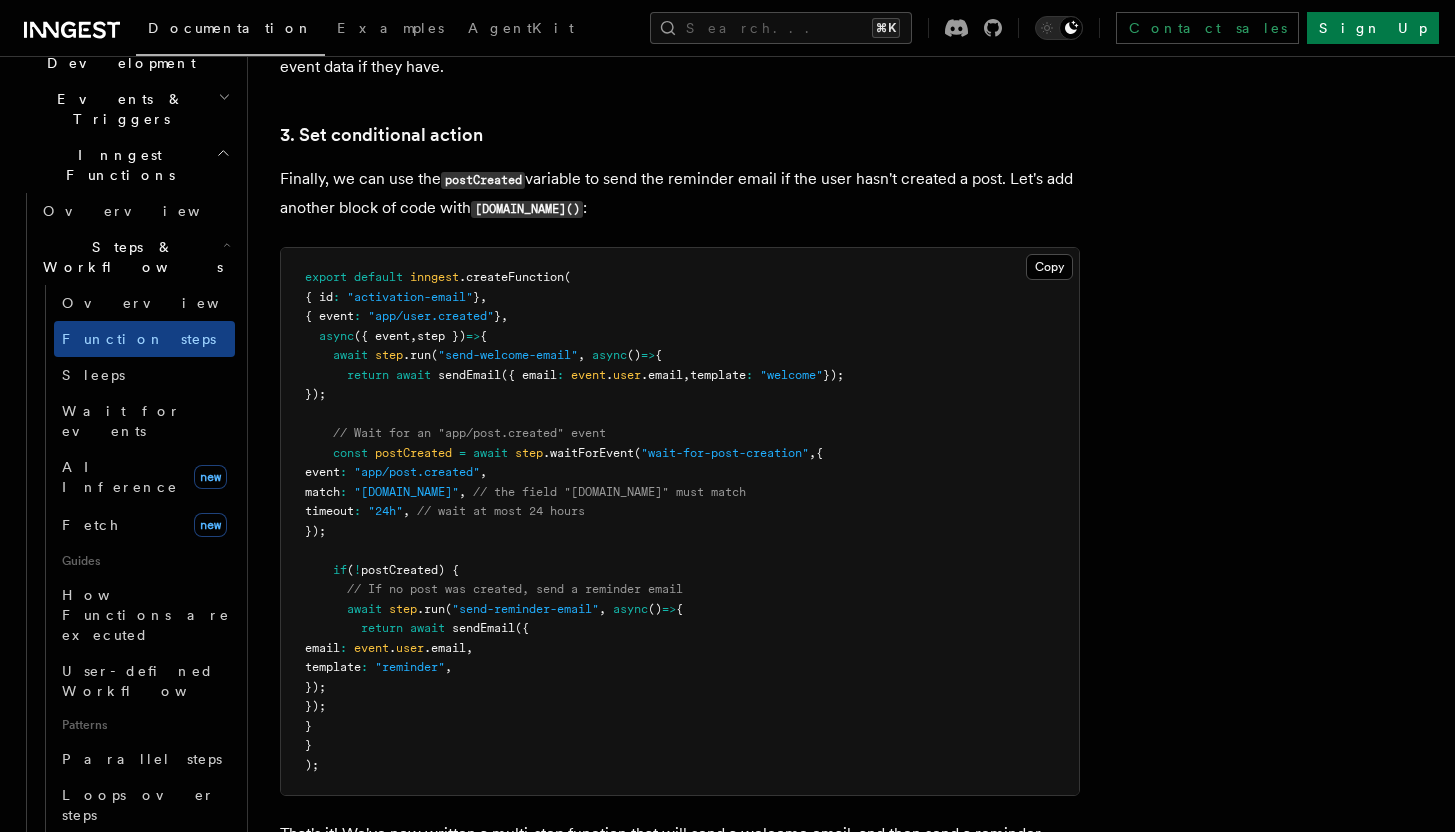 drag, startPoint x: 838, startPoint y: 458, endPoint x: 340, endPoint y: 536, distance: 504.0714 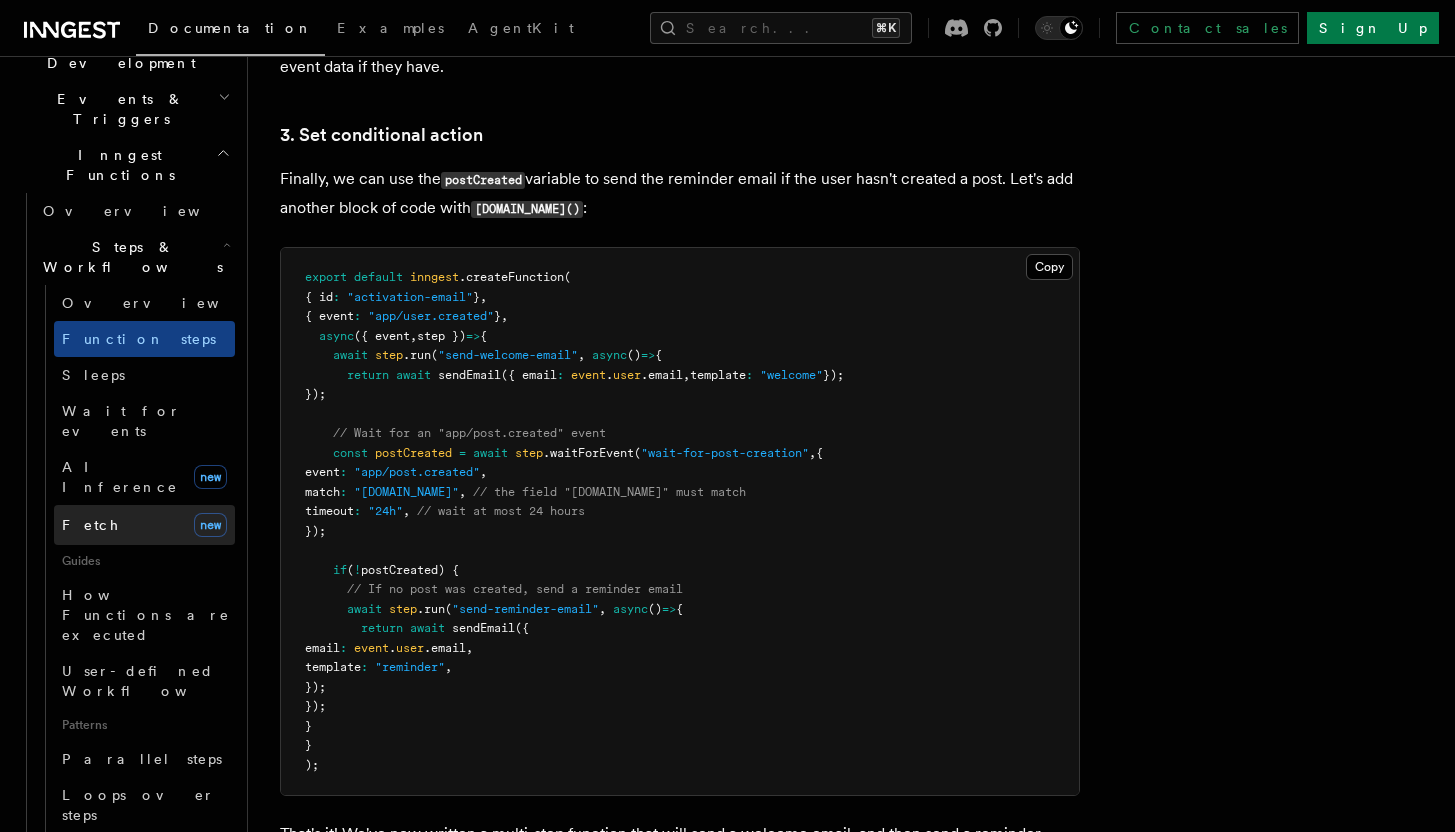 click on "Fetch" at bounding box center [91, 525] 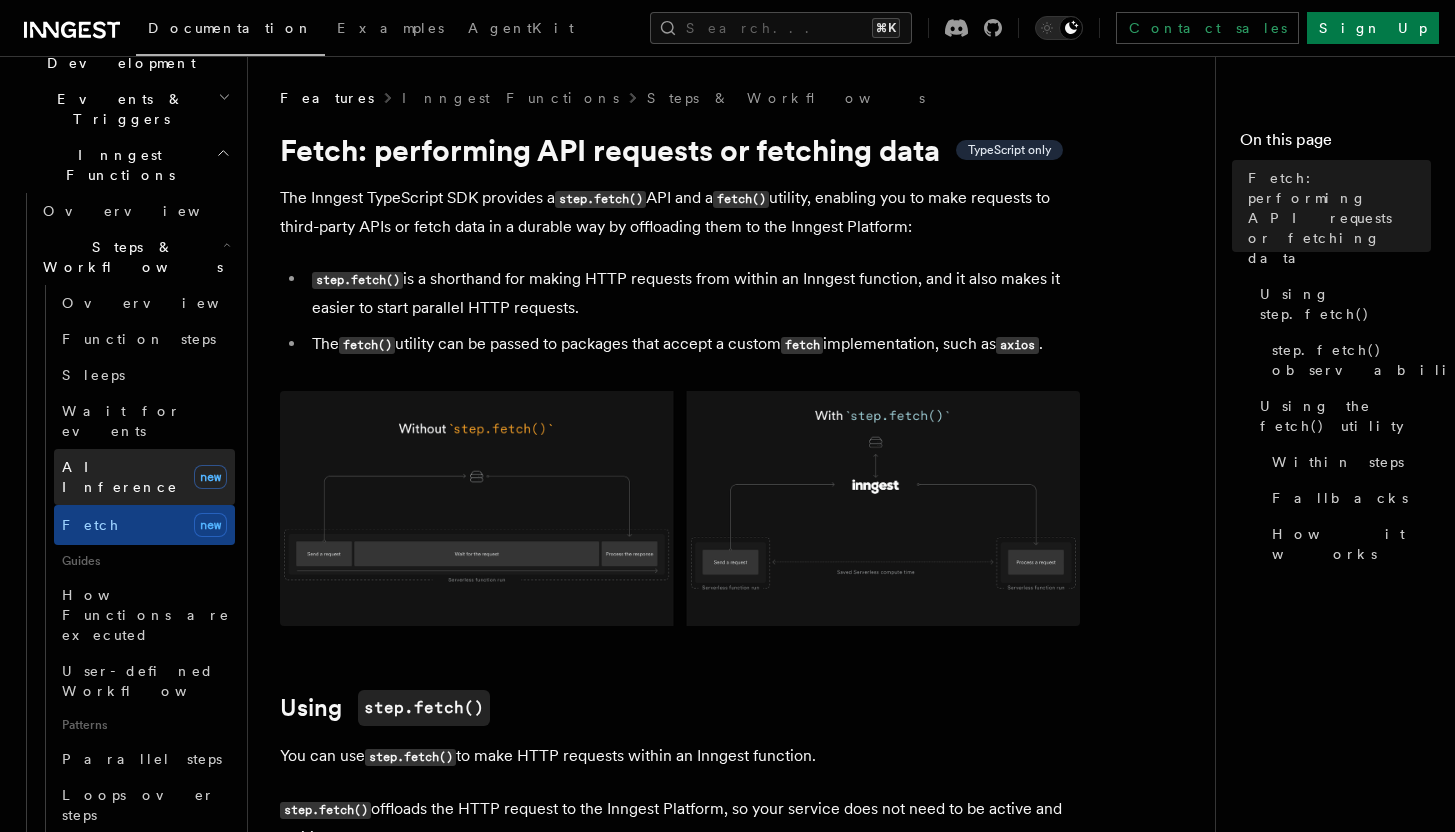 click on "AI Inference" at bounding box center (120, 477) 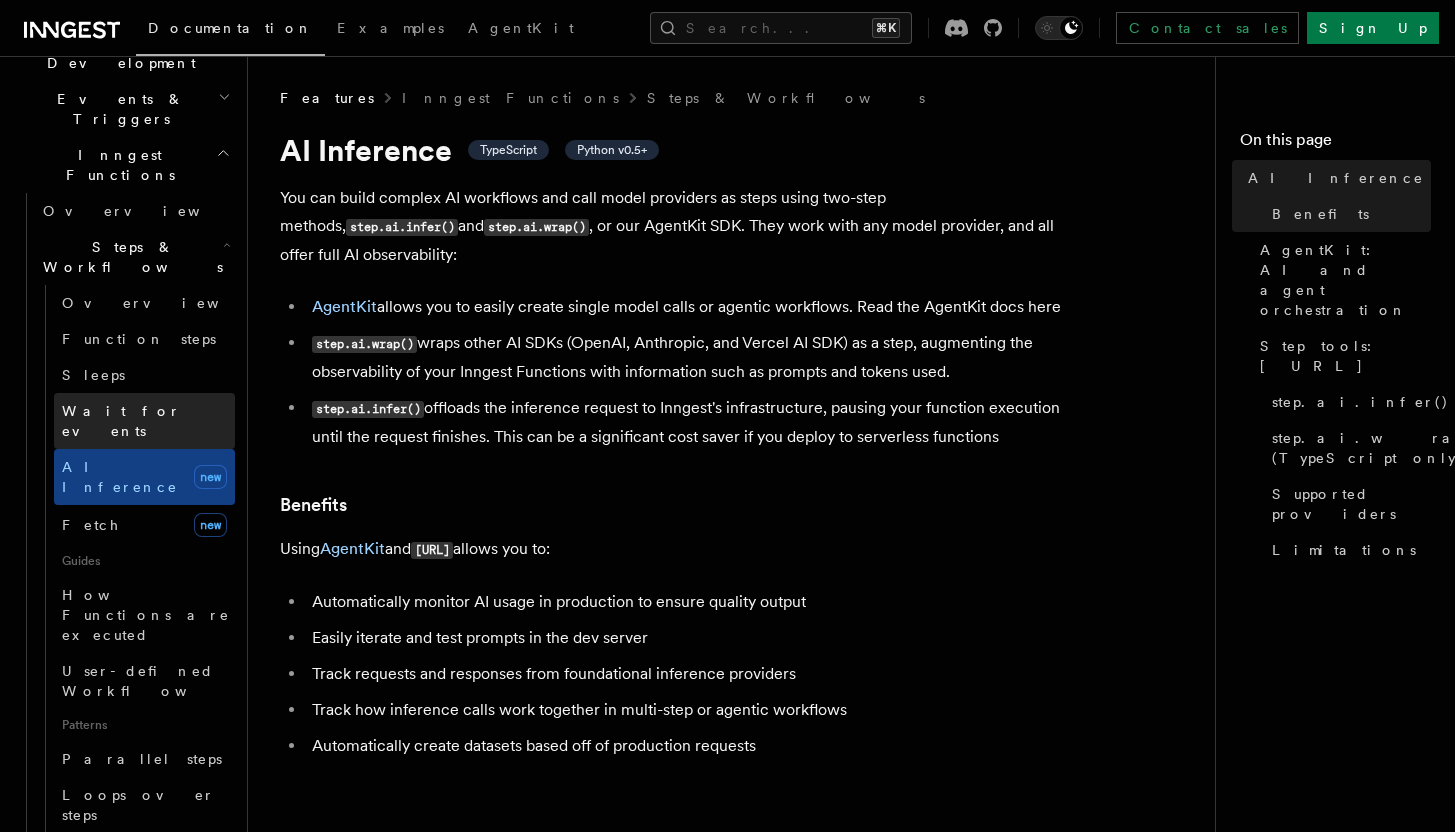 click on "Wait for events" at bounding box center [121, 421] 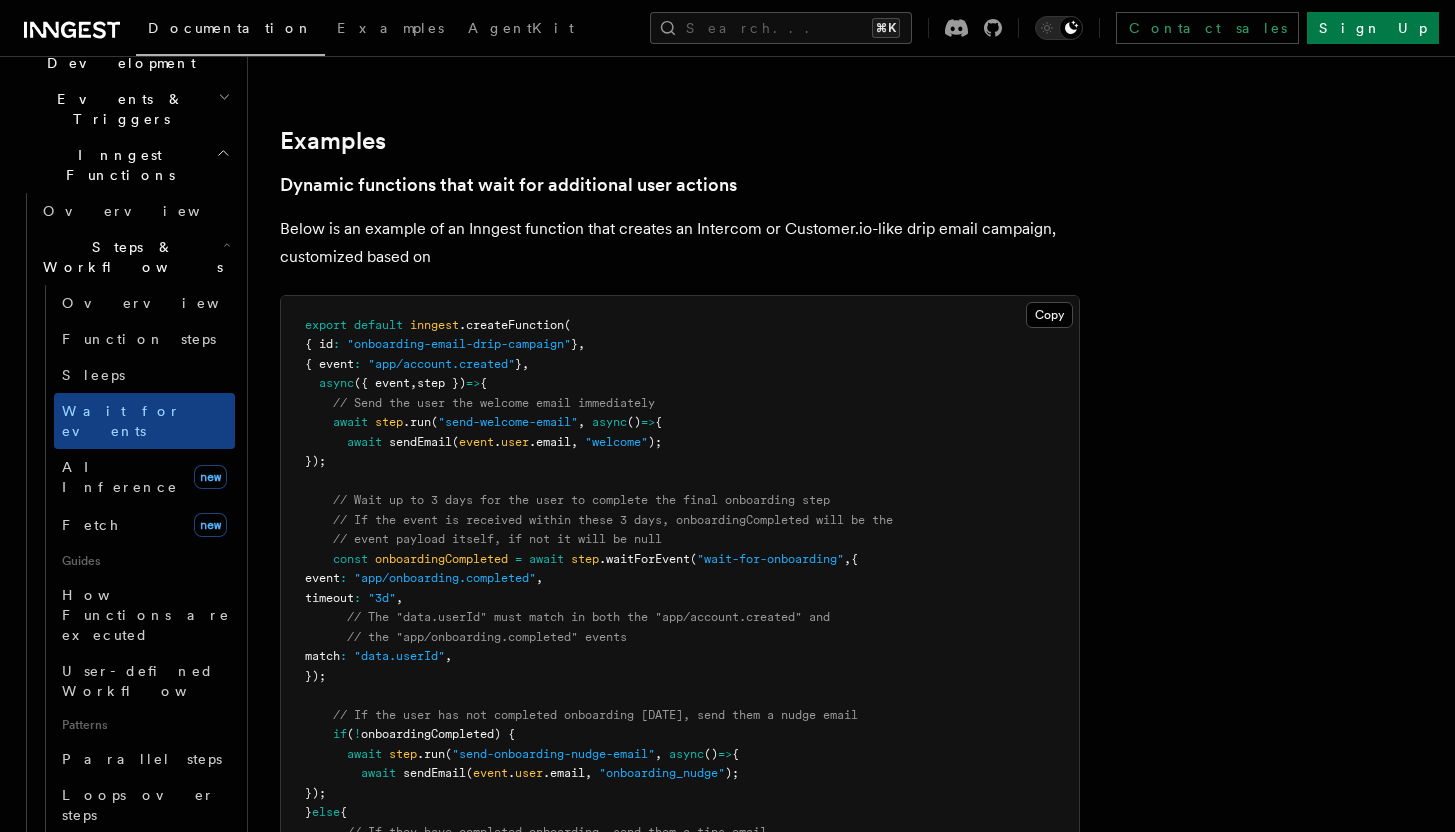 scroll, scrollTop: 870, scrollLeft: 0, axis: vertical 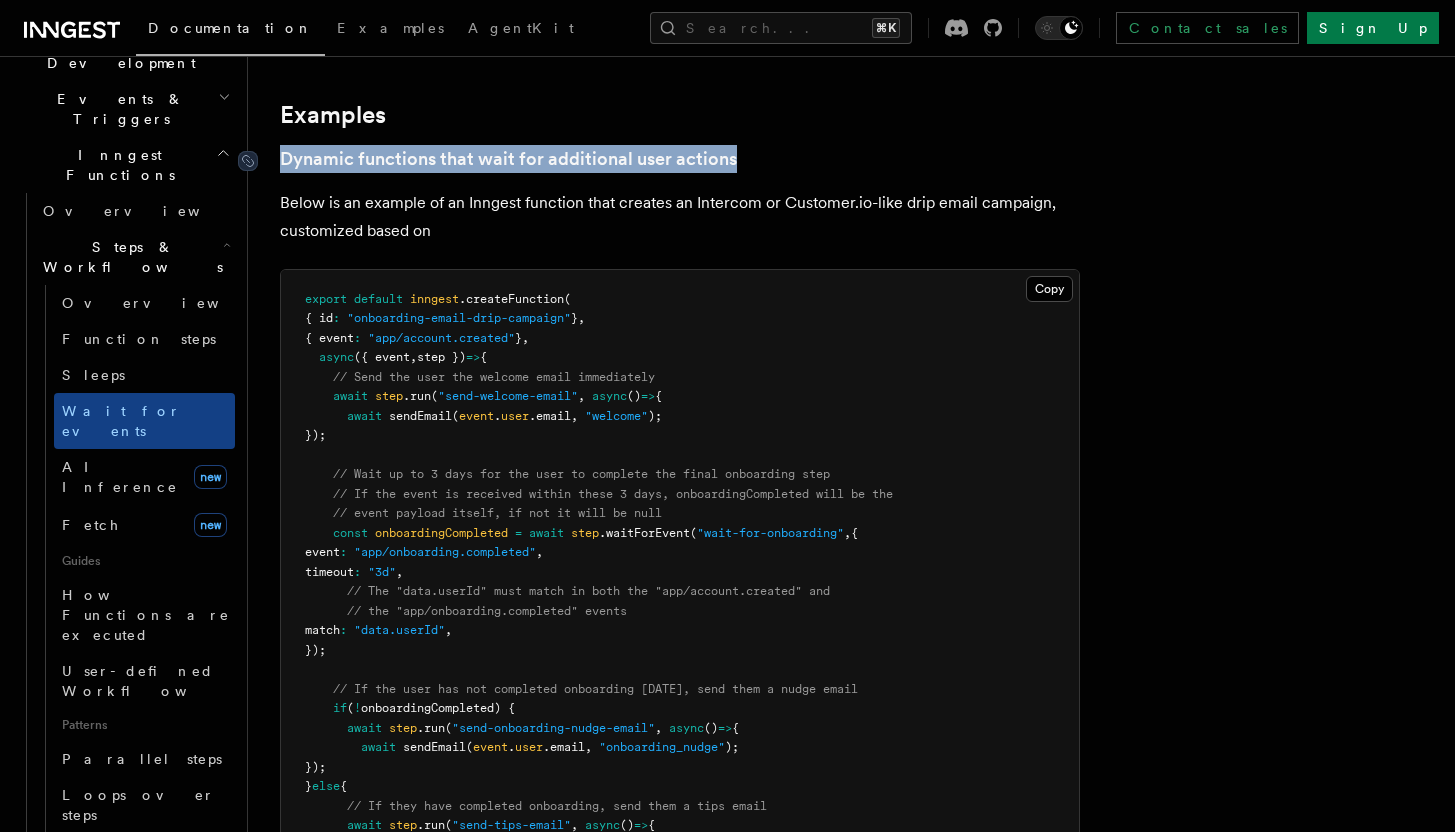 drag, startPoint x: 777, startPoint y: 155, endPoint x: 270, endPoint y: 158, distance: 507.00888 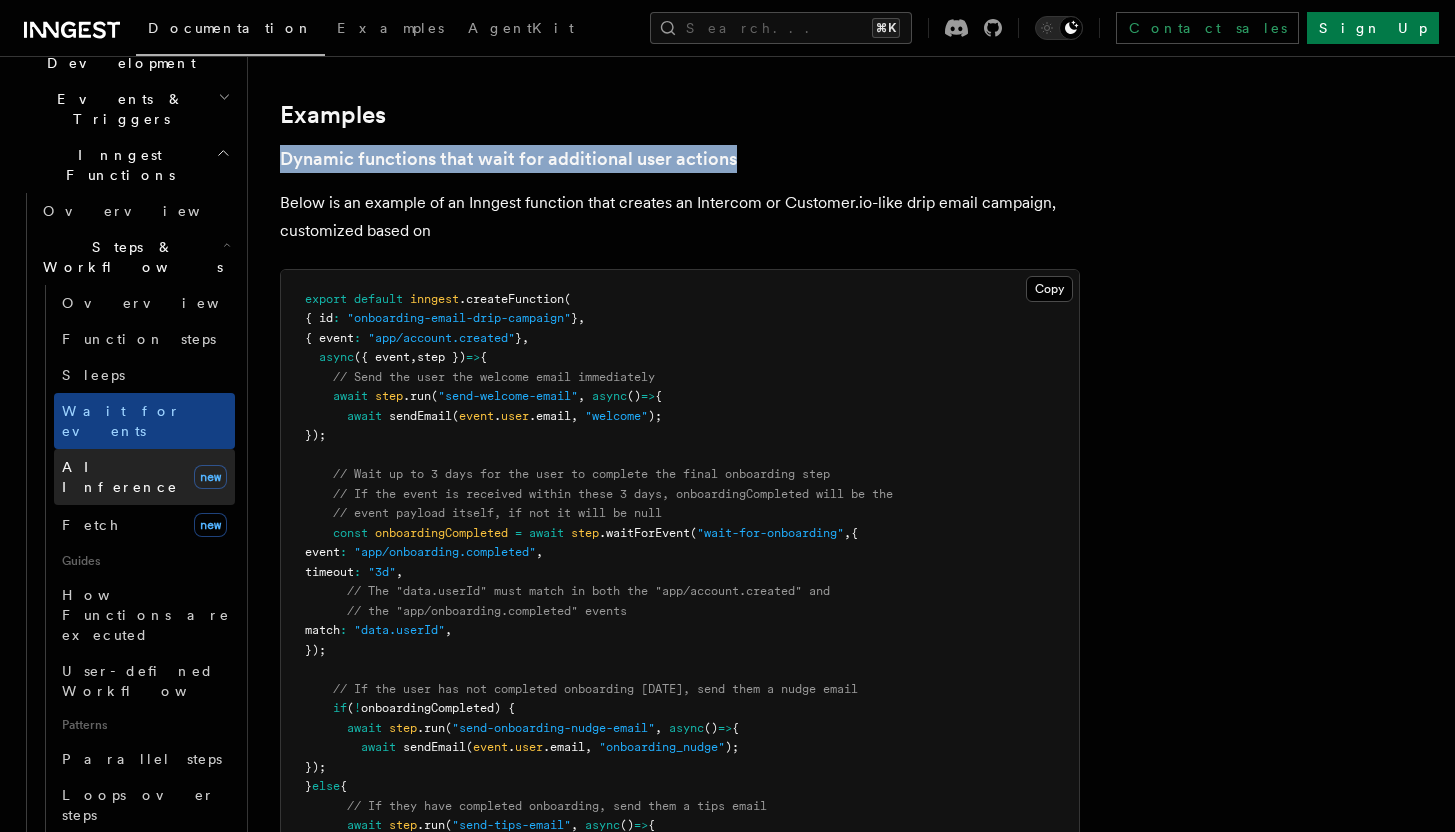 click on "AI Inference" at bounding box center (120, 477) 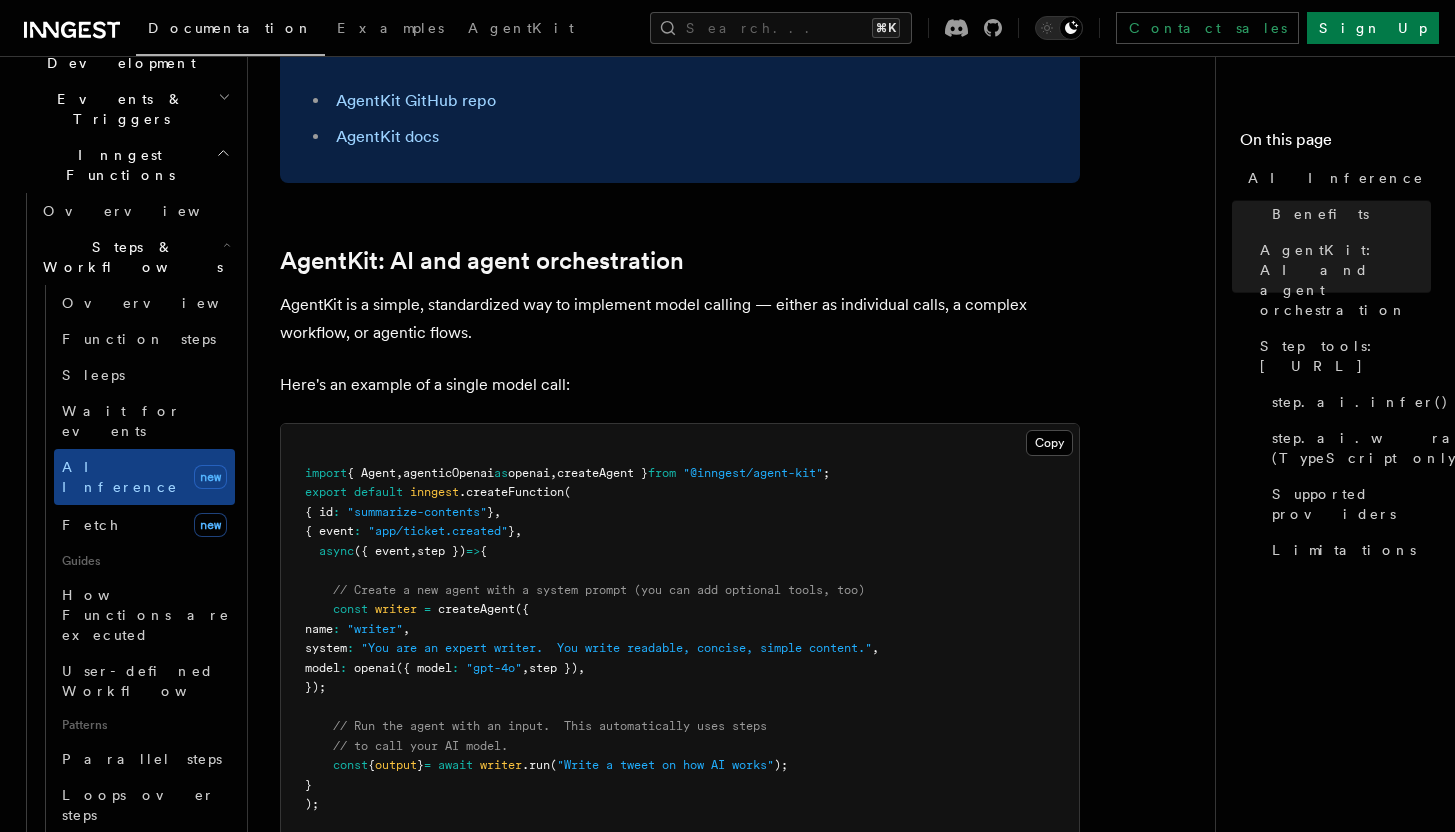scroll, scrollTop: 1088, scrollLeft: 0, axis: vertical 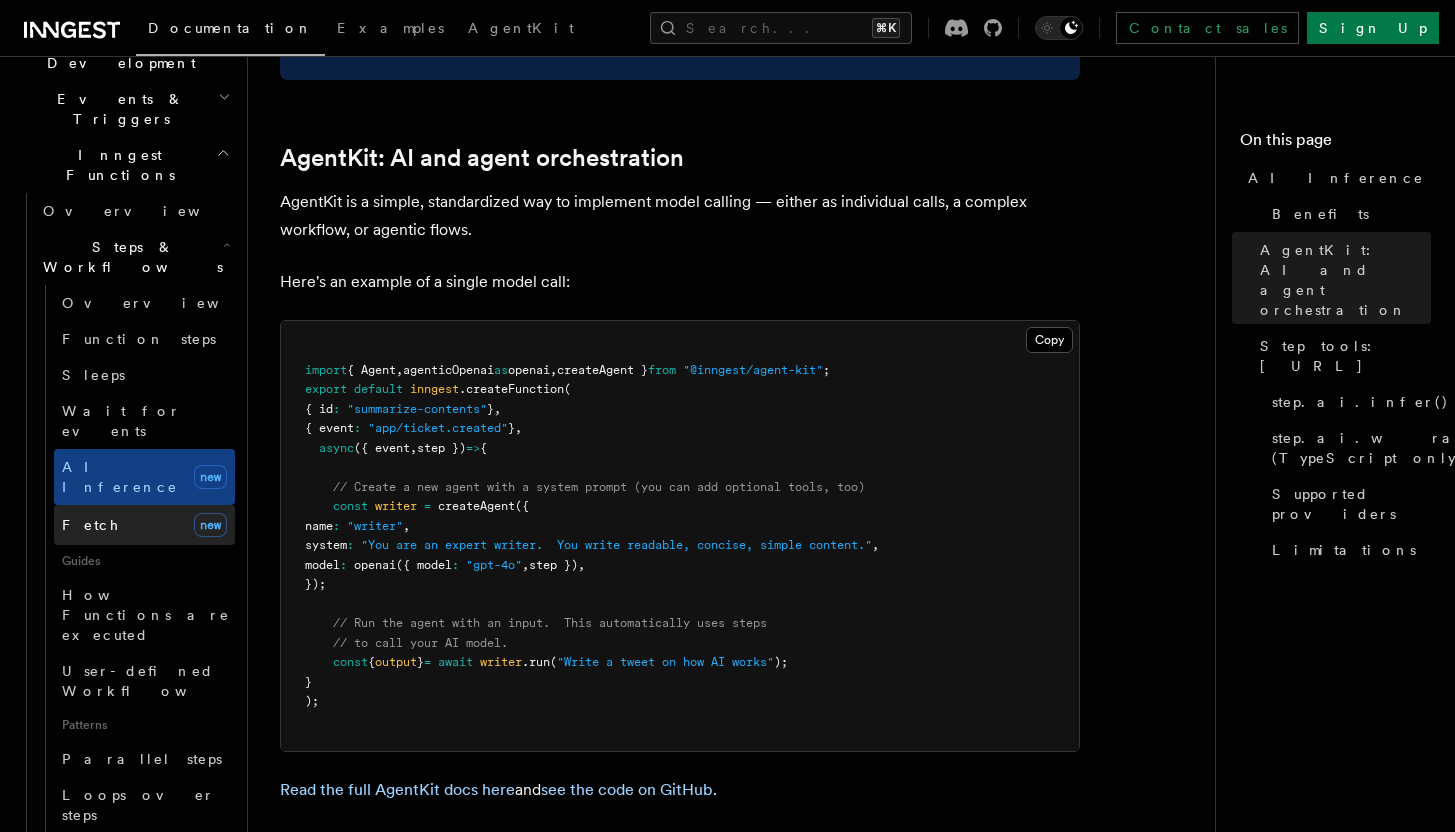 click on "Fetch new" at bounding box center (144, 525) 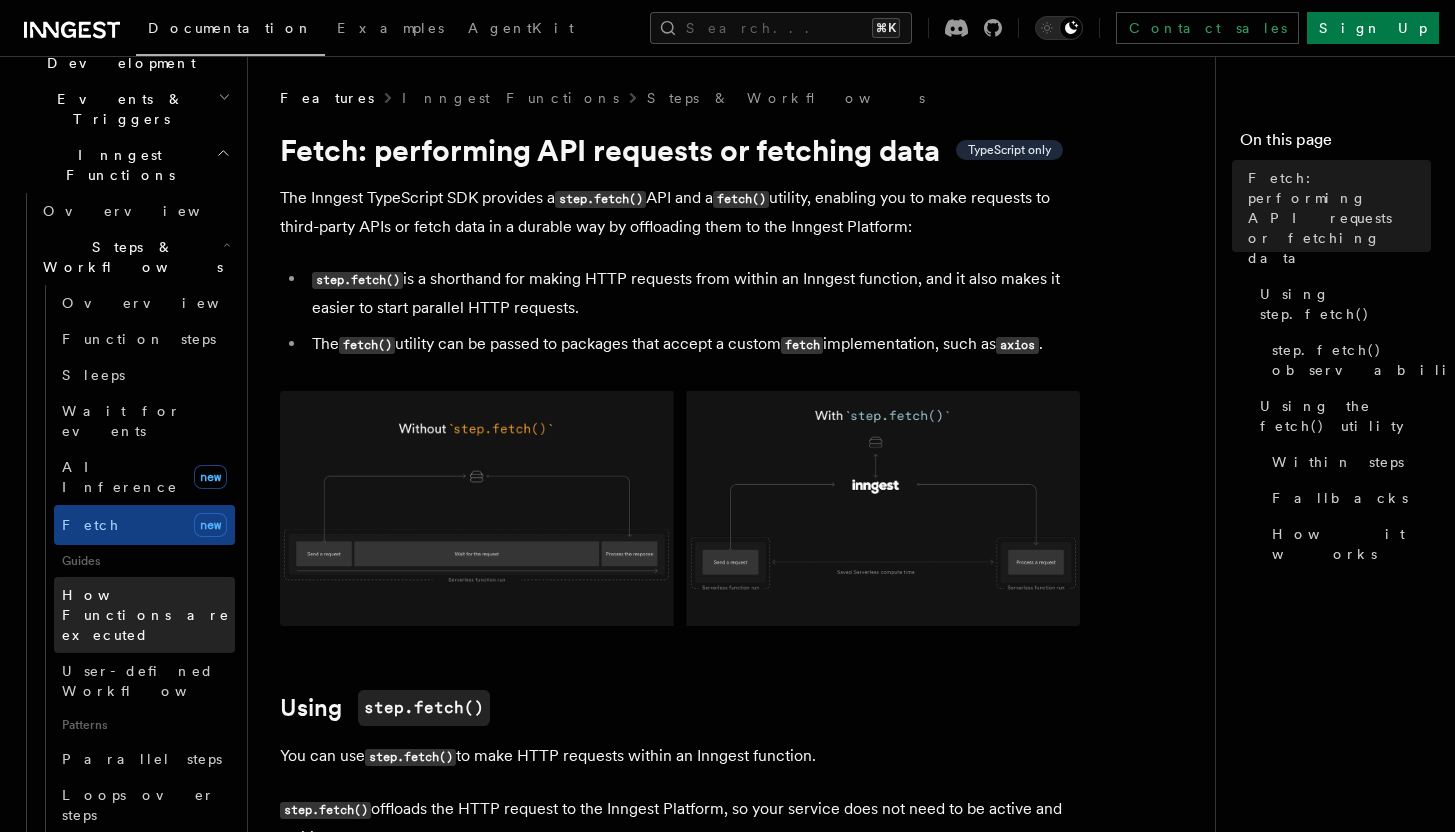 click on "How Functions are executed" at bounding box center [148, 615] 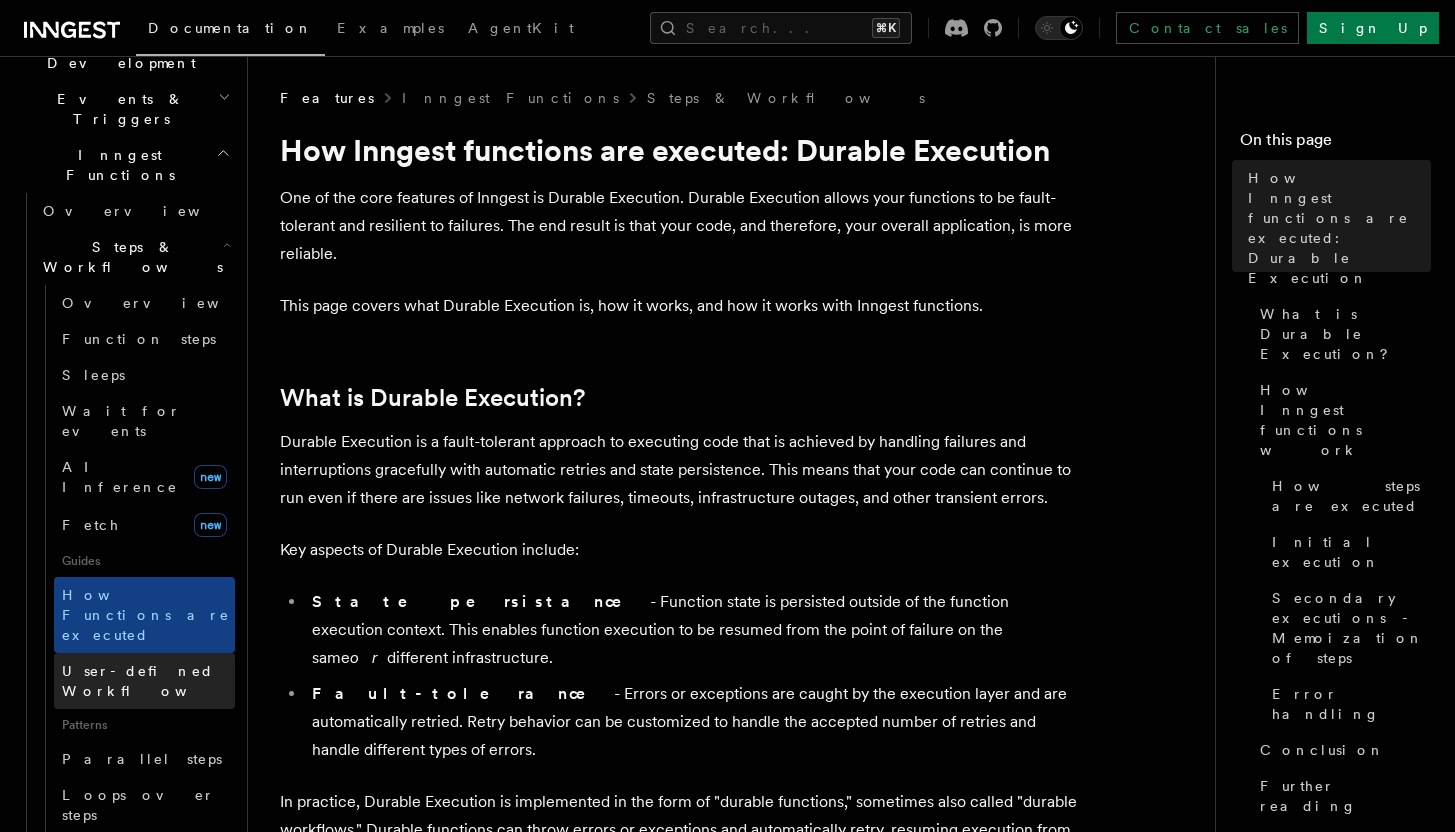 click on "User-defined Workflows" at bounding box center [144, 681] 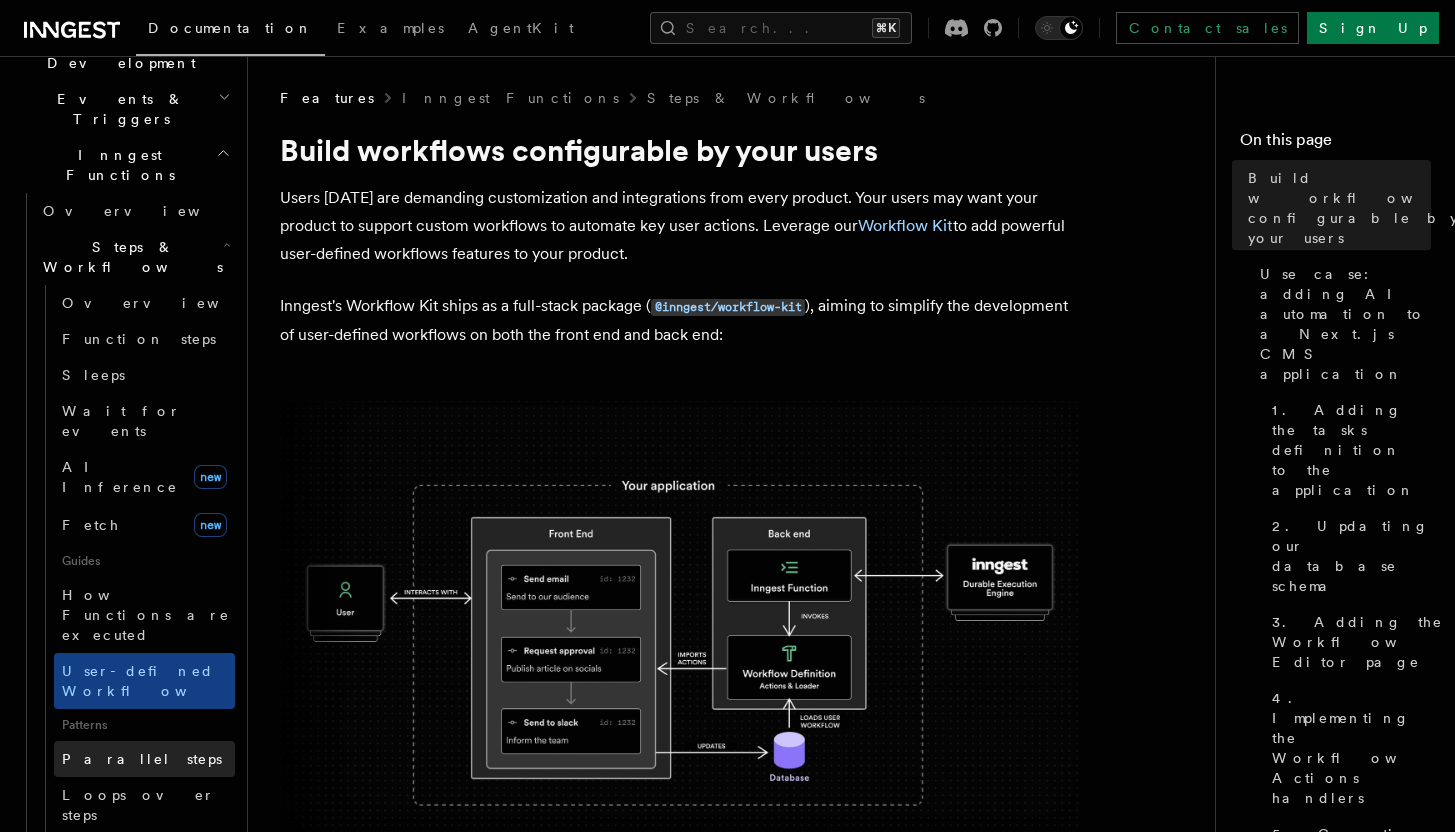 click on "Parallel steps" at bounding box center [144, 759] 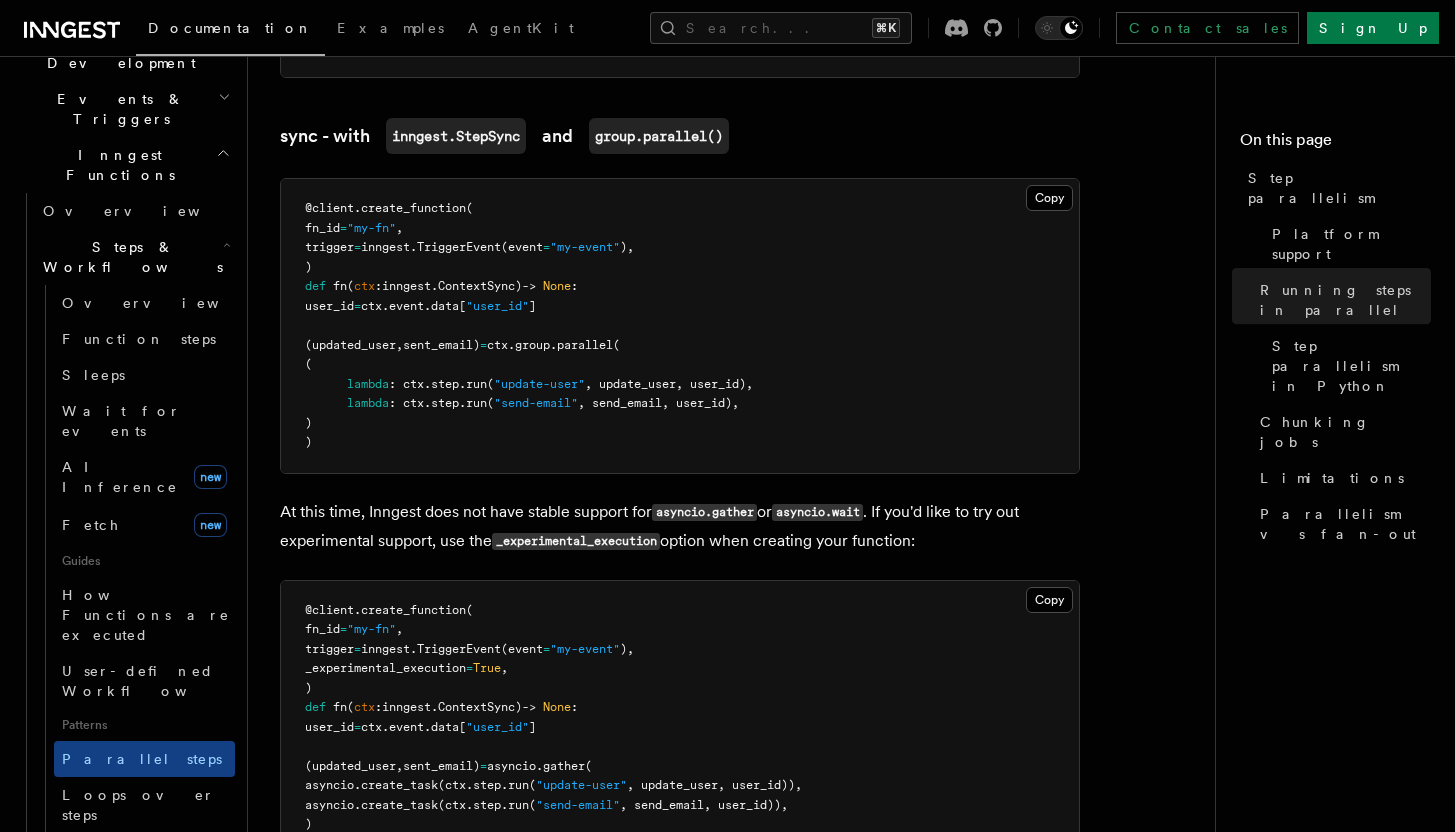 scroll, scrollTop: 0, scrollLeft: 0, axis: both 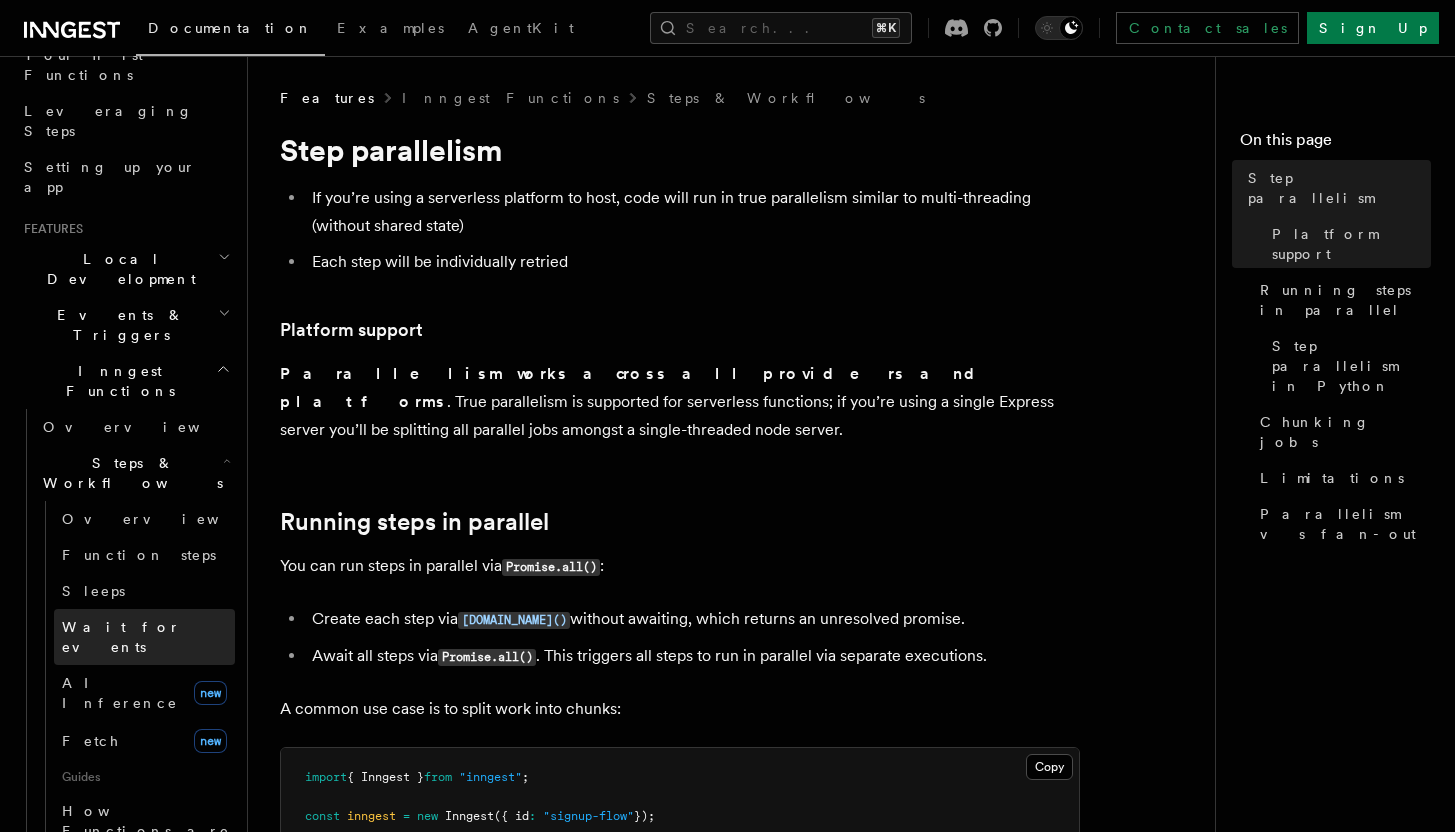 click on "Wait for events" at bounding box center [121, 637] 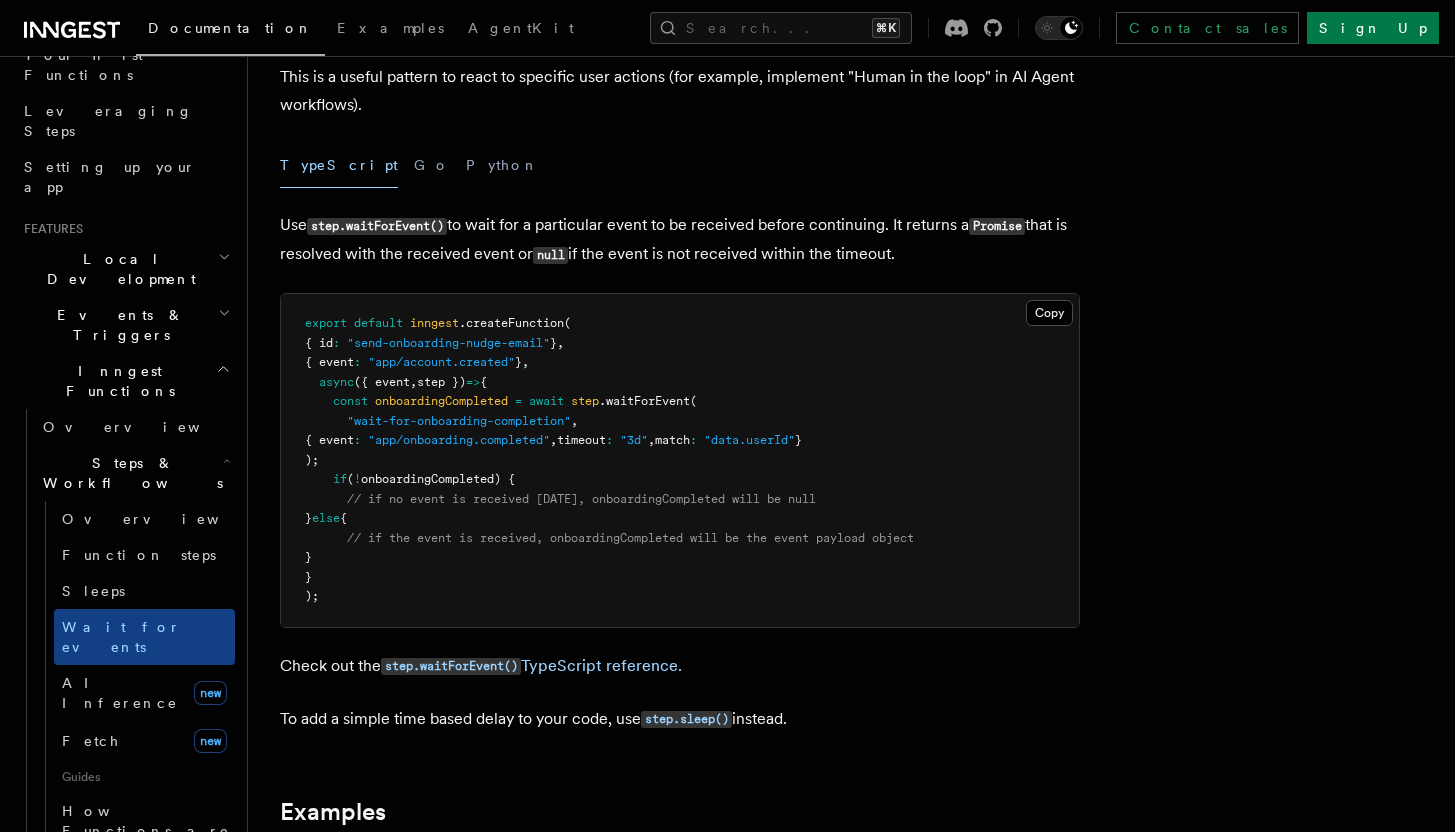 scroll, scrollTop: 0, scrollLeft: 0, axis: both 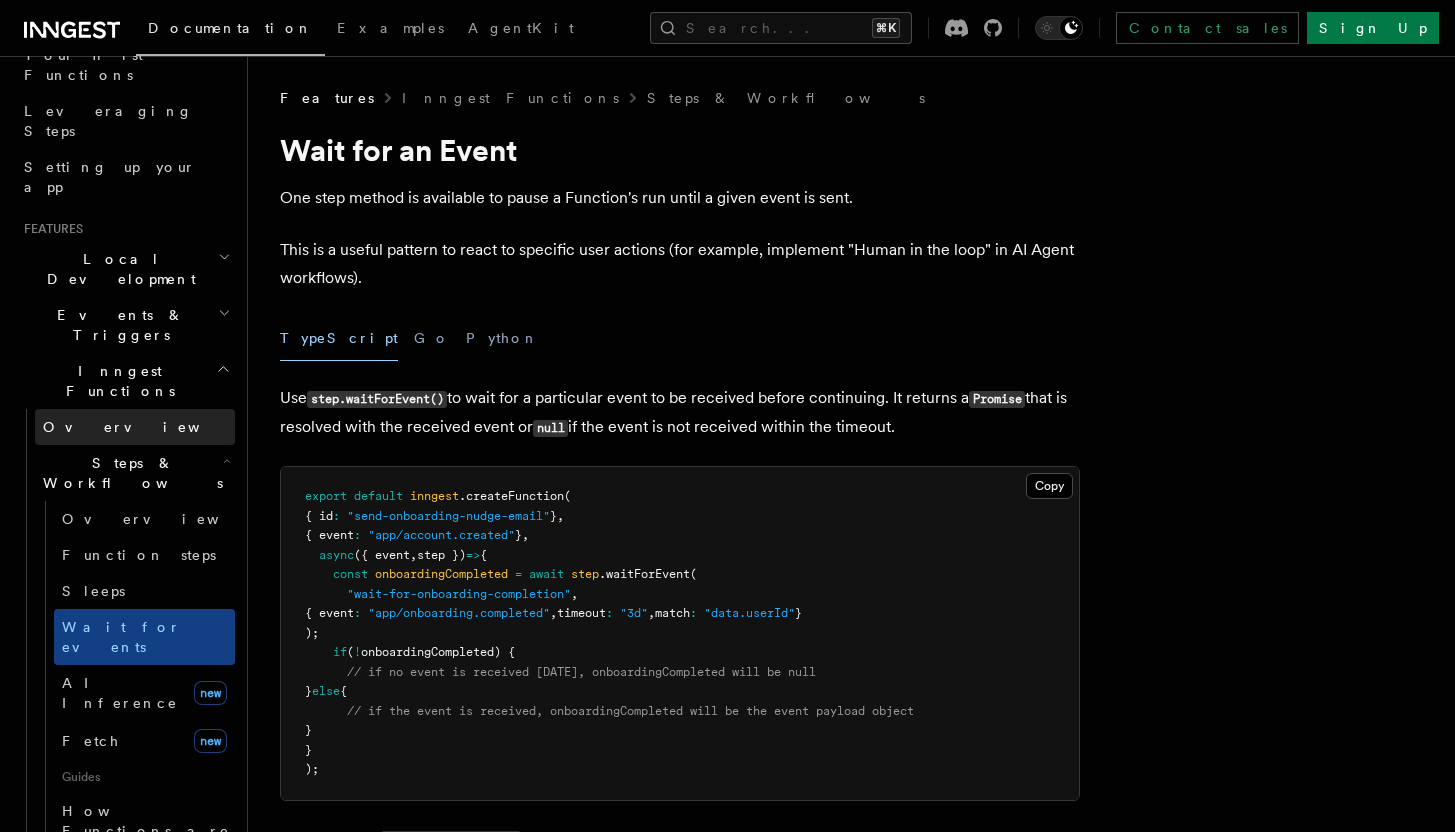click on "Overview" at bounding box center [135, 427] 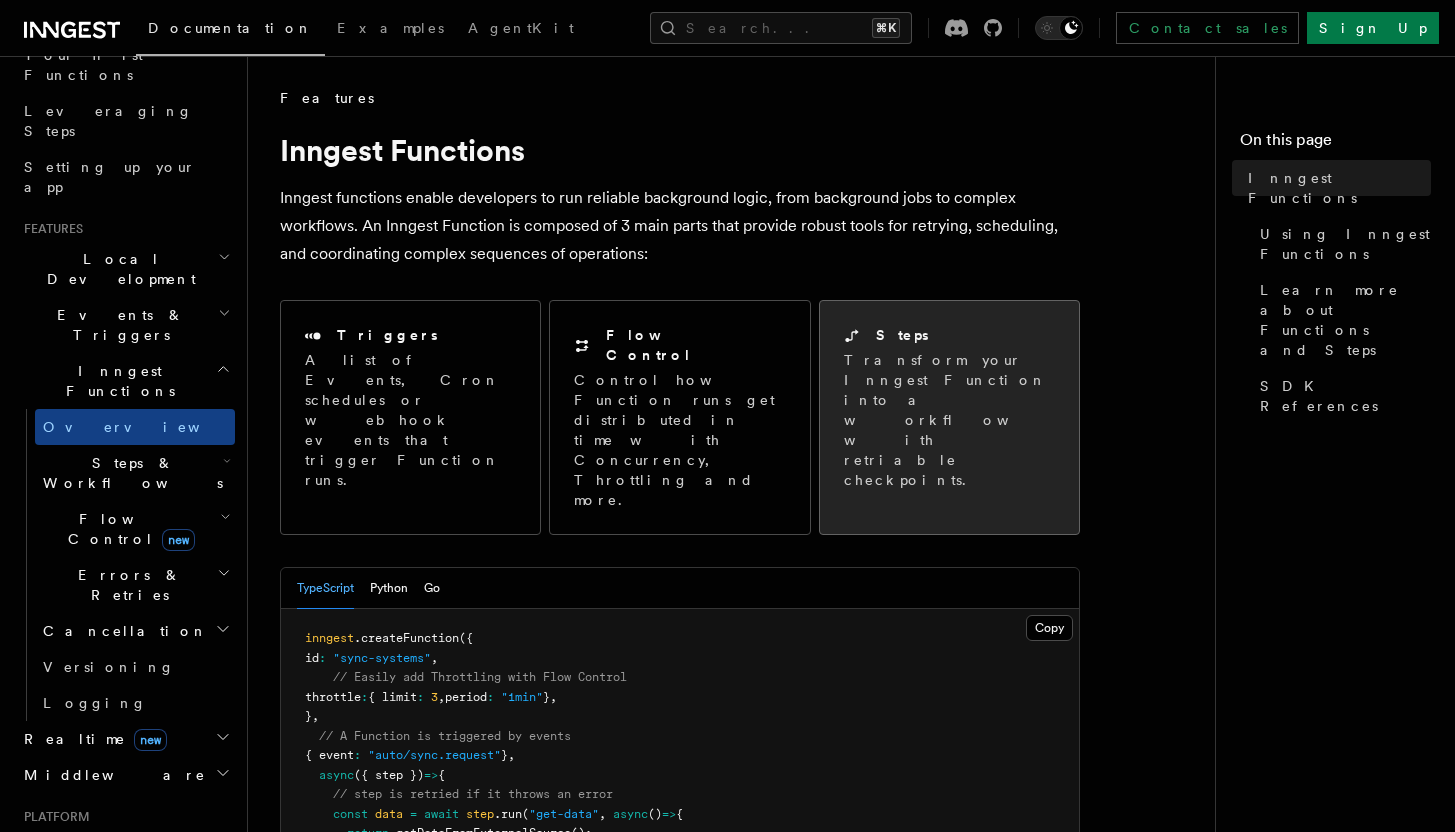 click on "Transform your Inngest Function into a workflow with retriable checkpoints." at bounding box center (951, 420) 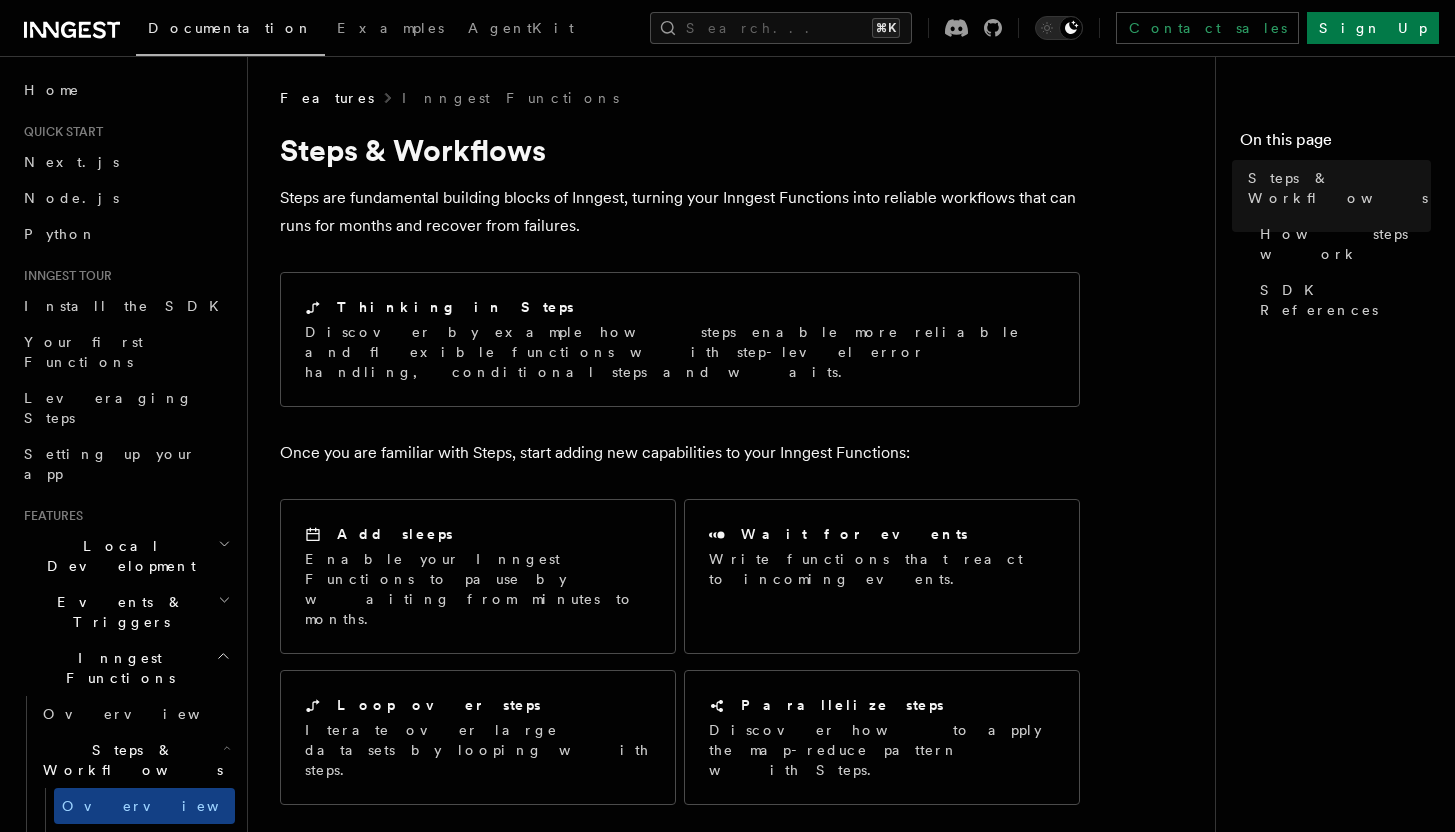 scroll, scrollTop: 0, scrollLeft: 0, axis: both 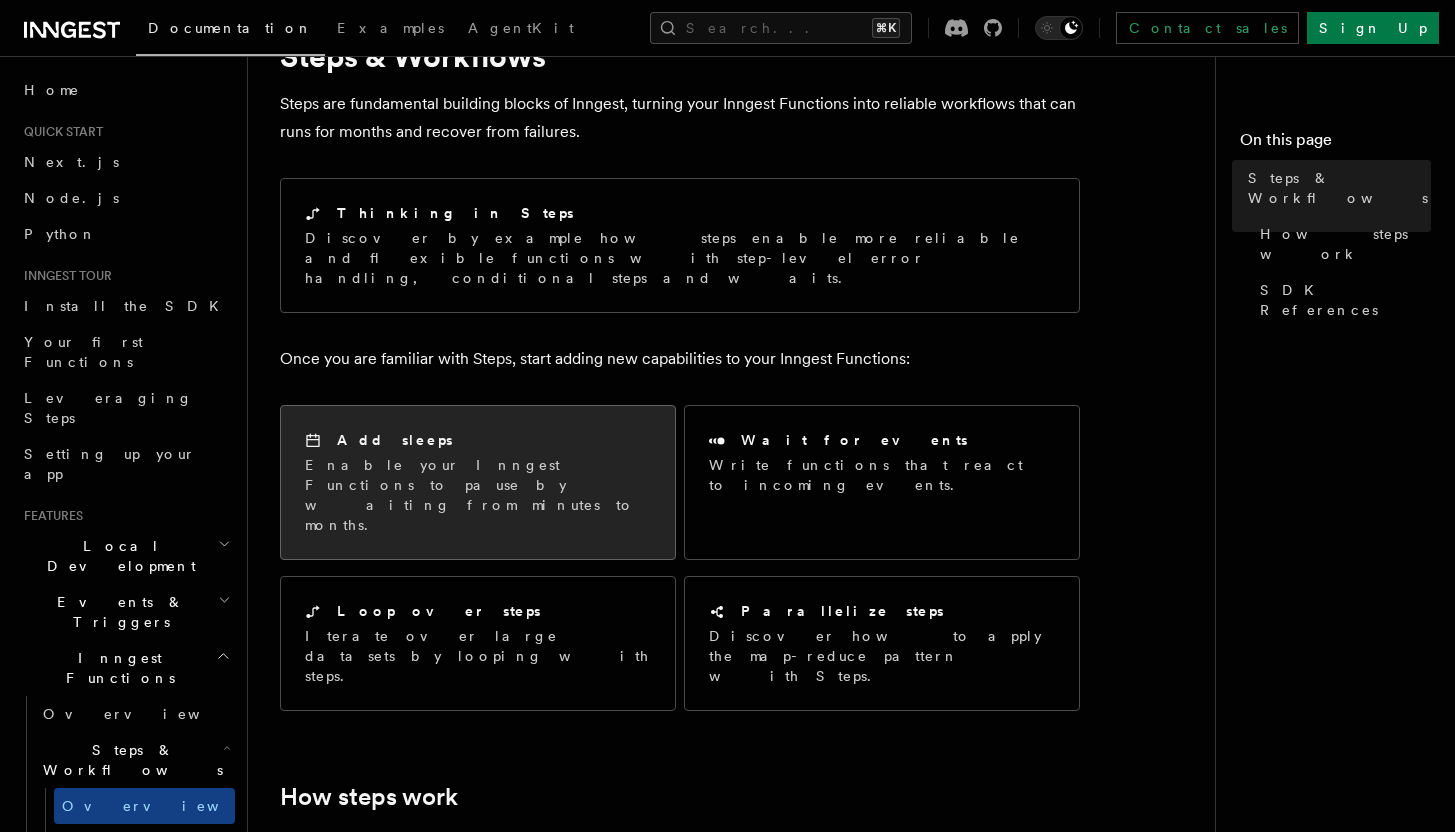 click on "Enable your Inngest Functions to pause by waiting from minutes to months." at bounding box center [478, 495] 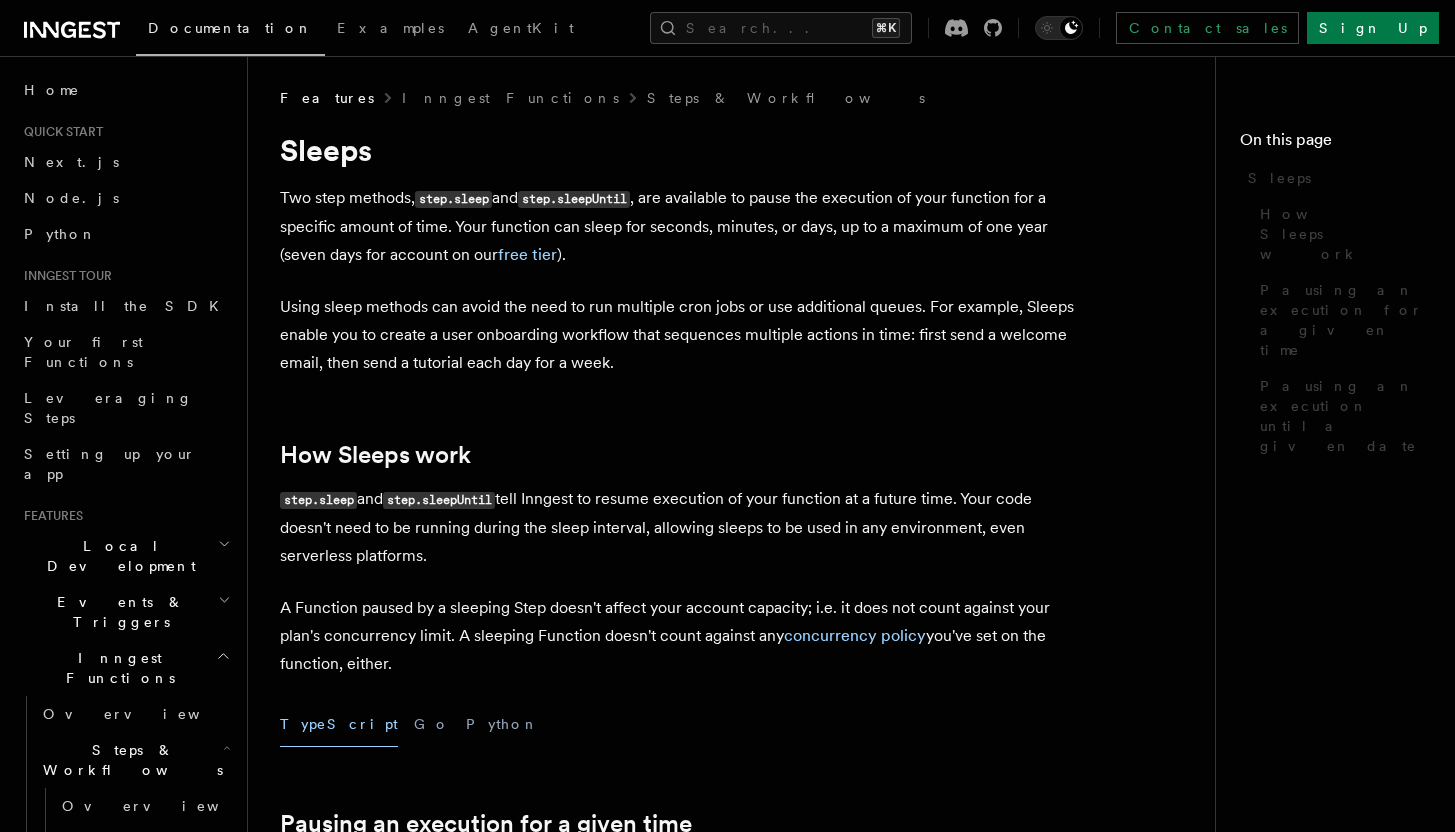 scroll, scrollTop: 0, scrollLeft: 0, axis: both 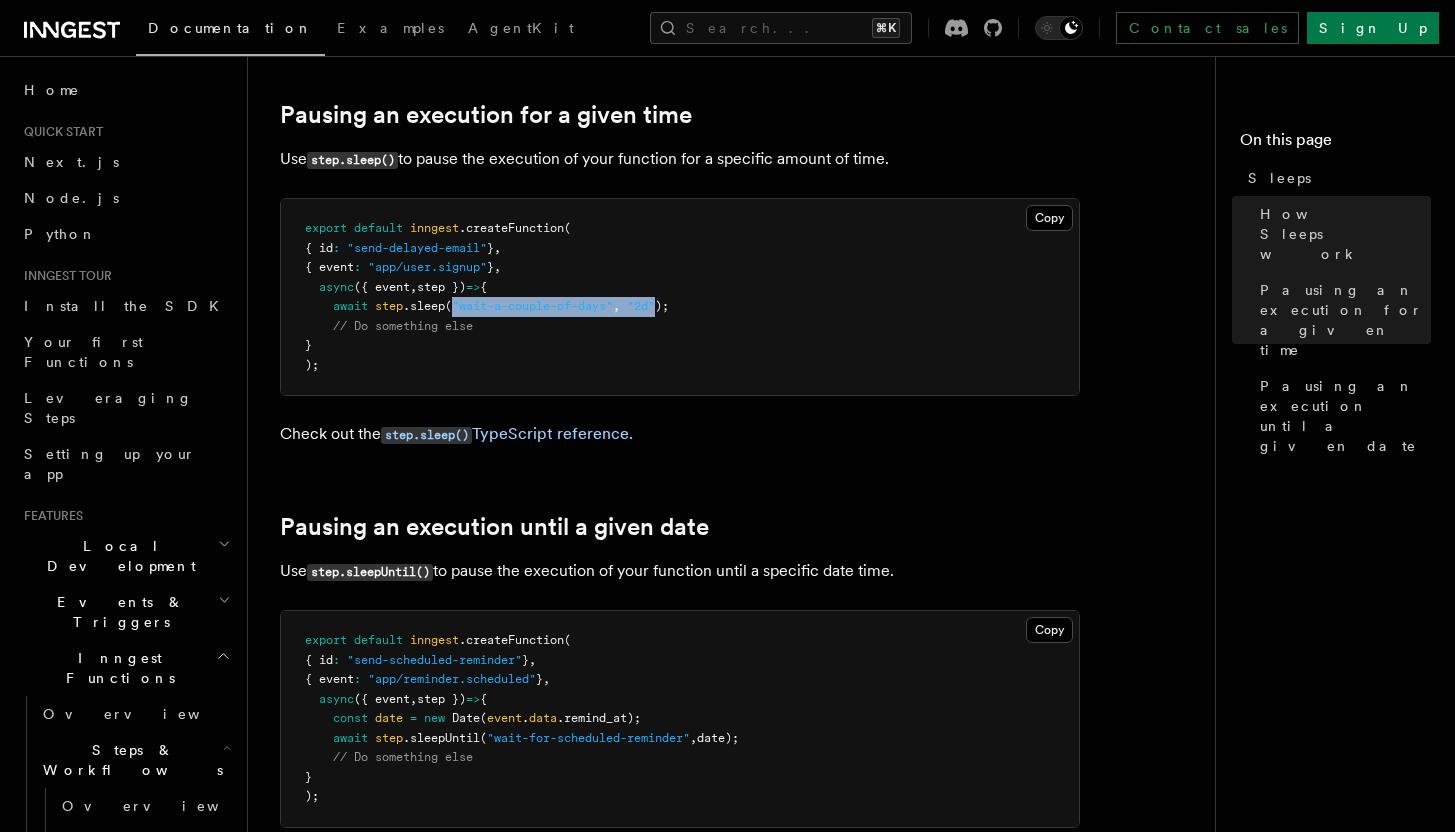 drag, startPoint x: 455, startPoint y: 309, endPoint x: 664, endPoint y: 307, distance: 209.00957 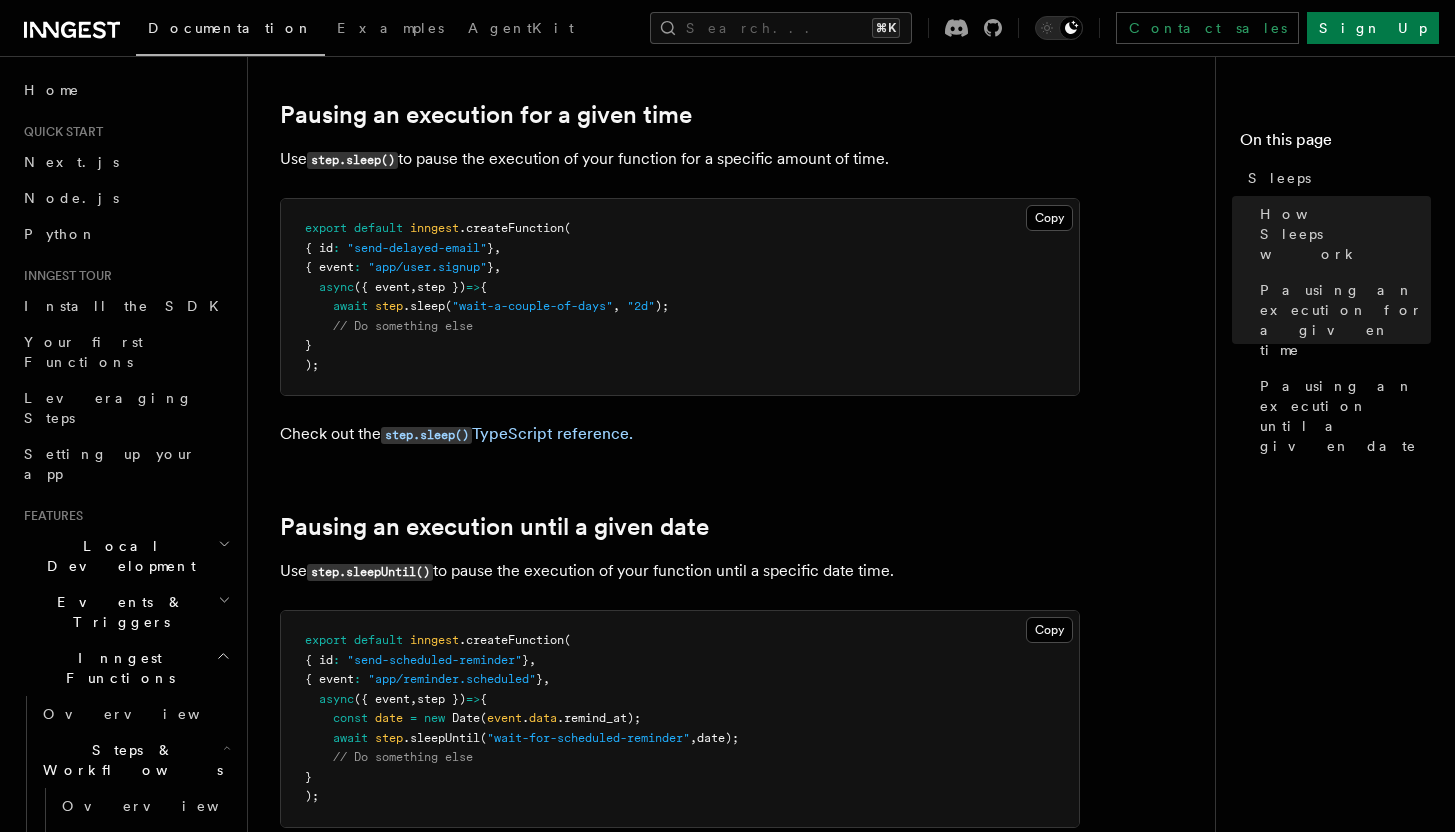 click on "export   default   inngest .createFunction (
{ id :   "send-delayed-email"  } ,
{ event :   "app/user.signup"  } ,
async  ({ event ,  step })  =>  {
await   step .sleep ( "wait-a-couple-of-days" ,   "2d" );
// Do something else
}
);" at bounding box center [680, 297] 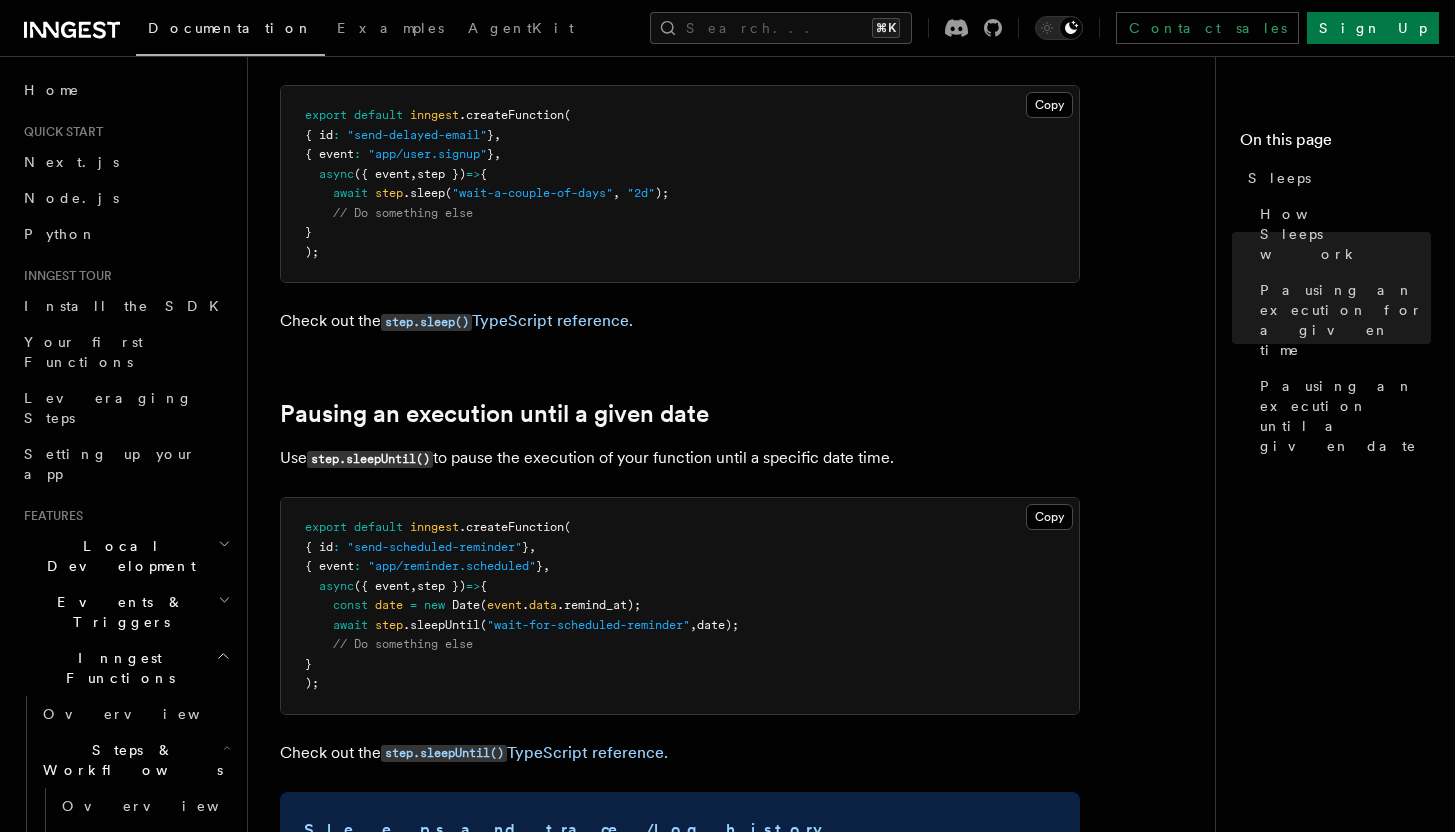 scroll, scrollTop: 861, scrollLeft: 0, axis: vertical 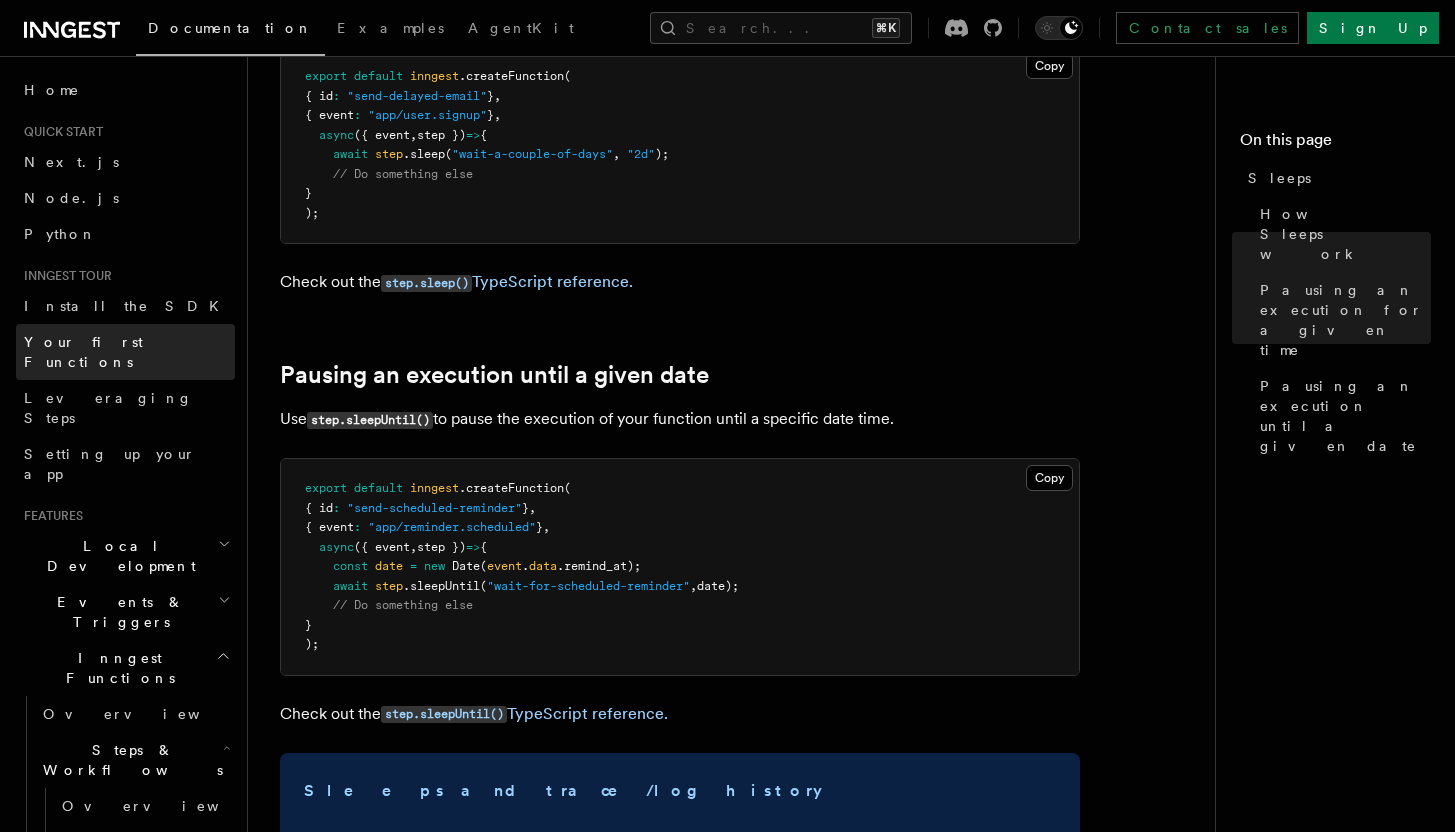 click on "Your first Functions" at bounding box center (83, 352) 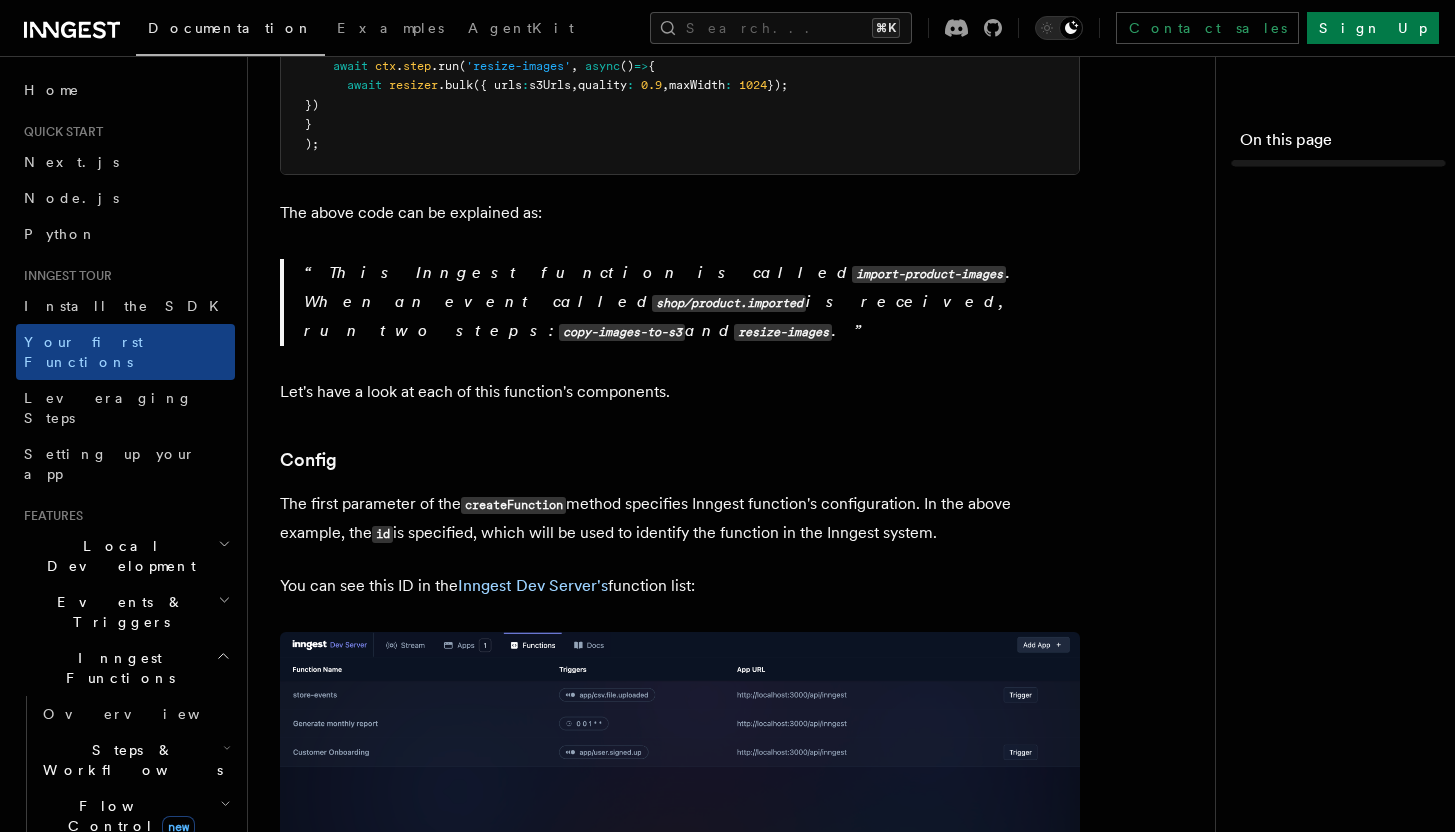 scroll, scrollTop: 0, scrollLeft: 0, axis: both 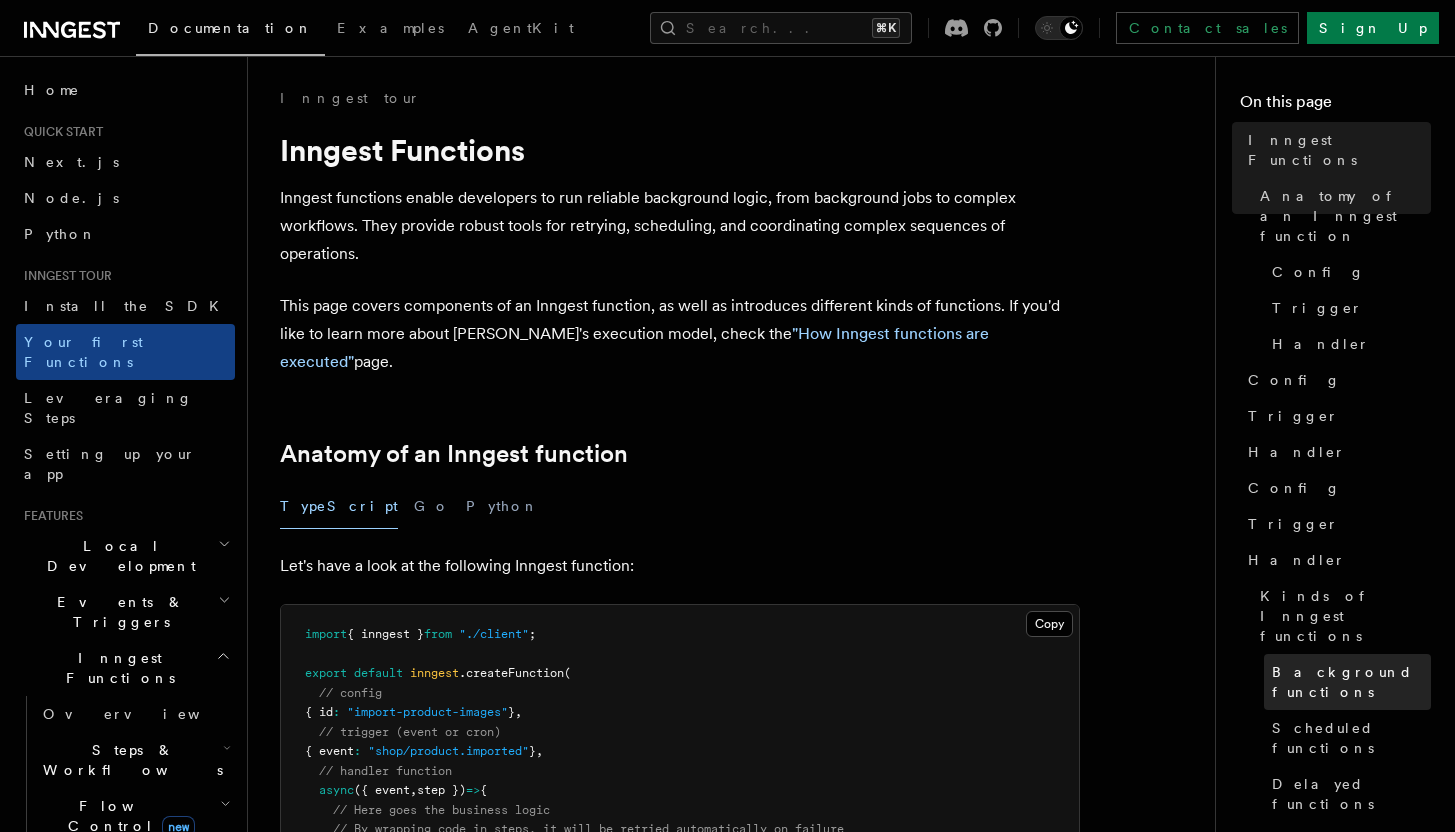 click on "Background functions" at bounding box center [1347, 682] 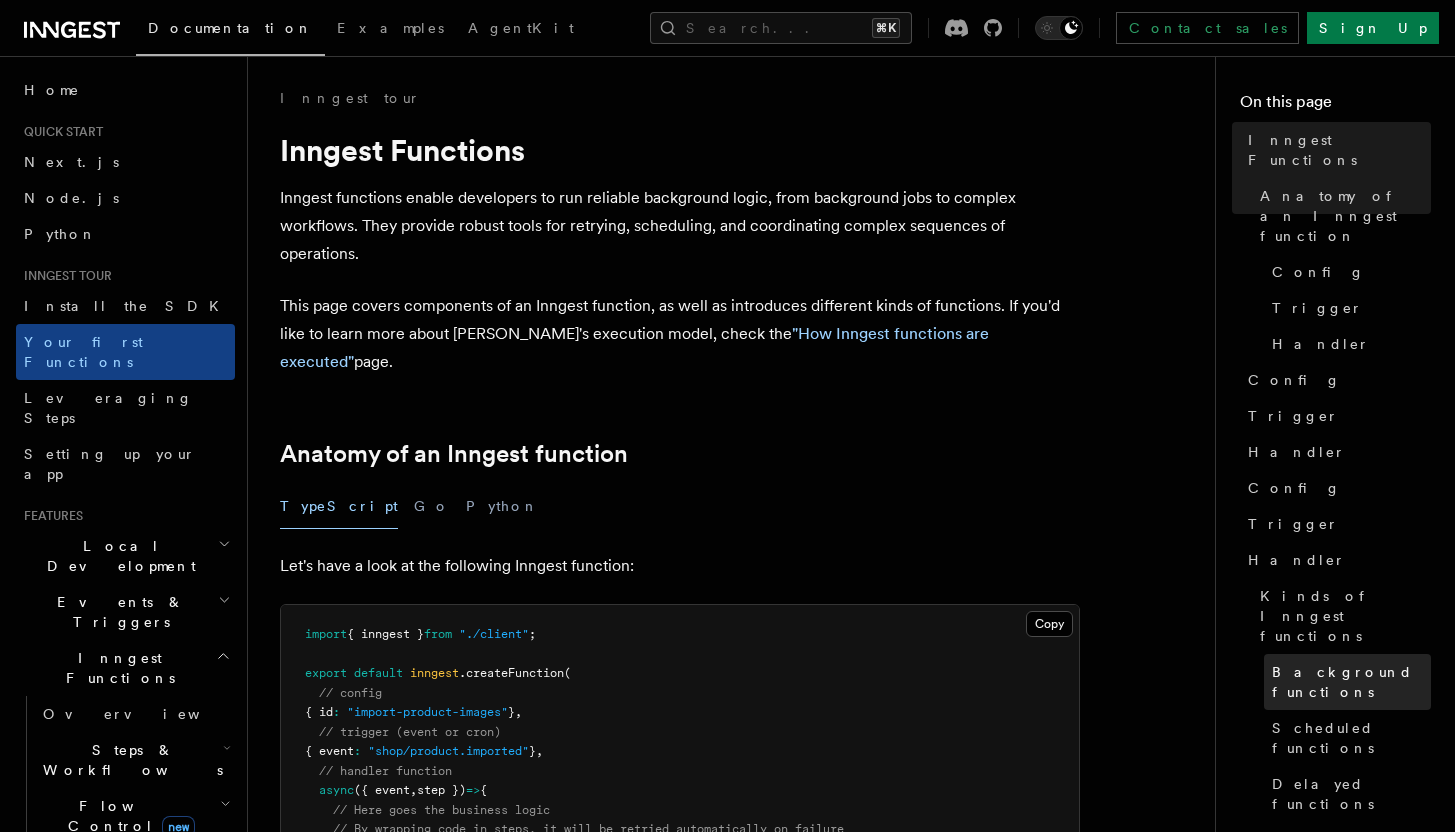click on "Background functions" at bounding box center [1351, 682] 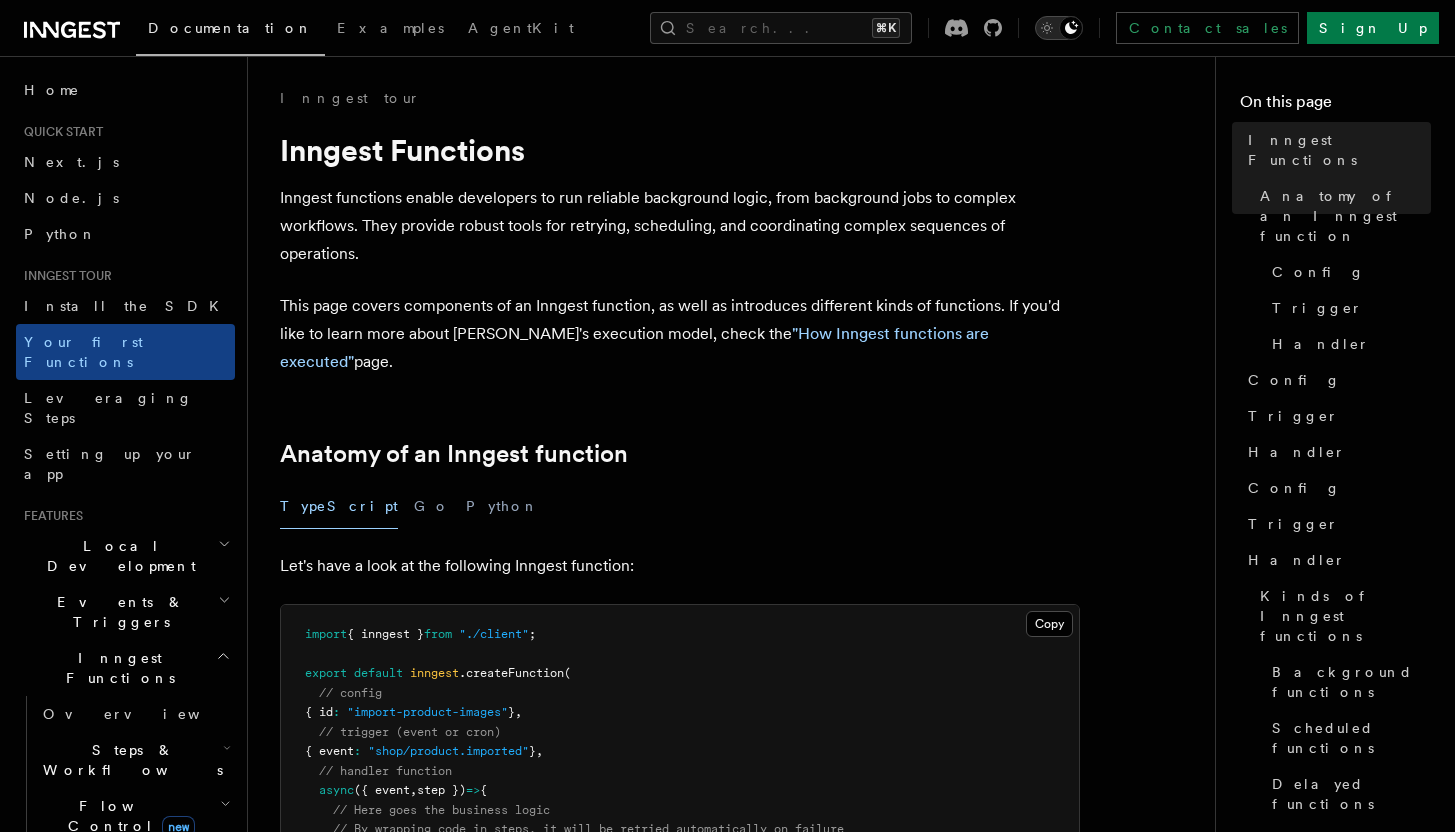 click 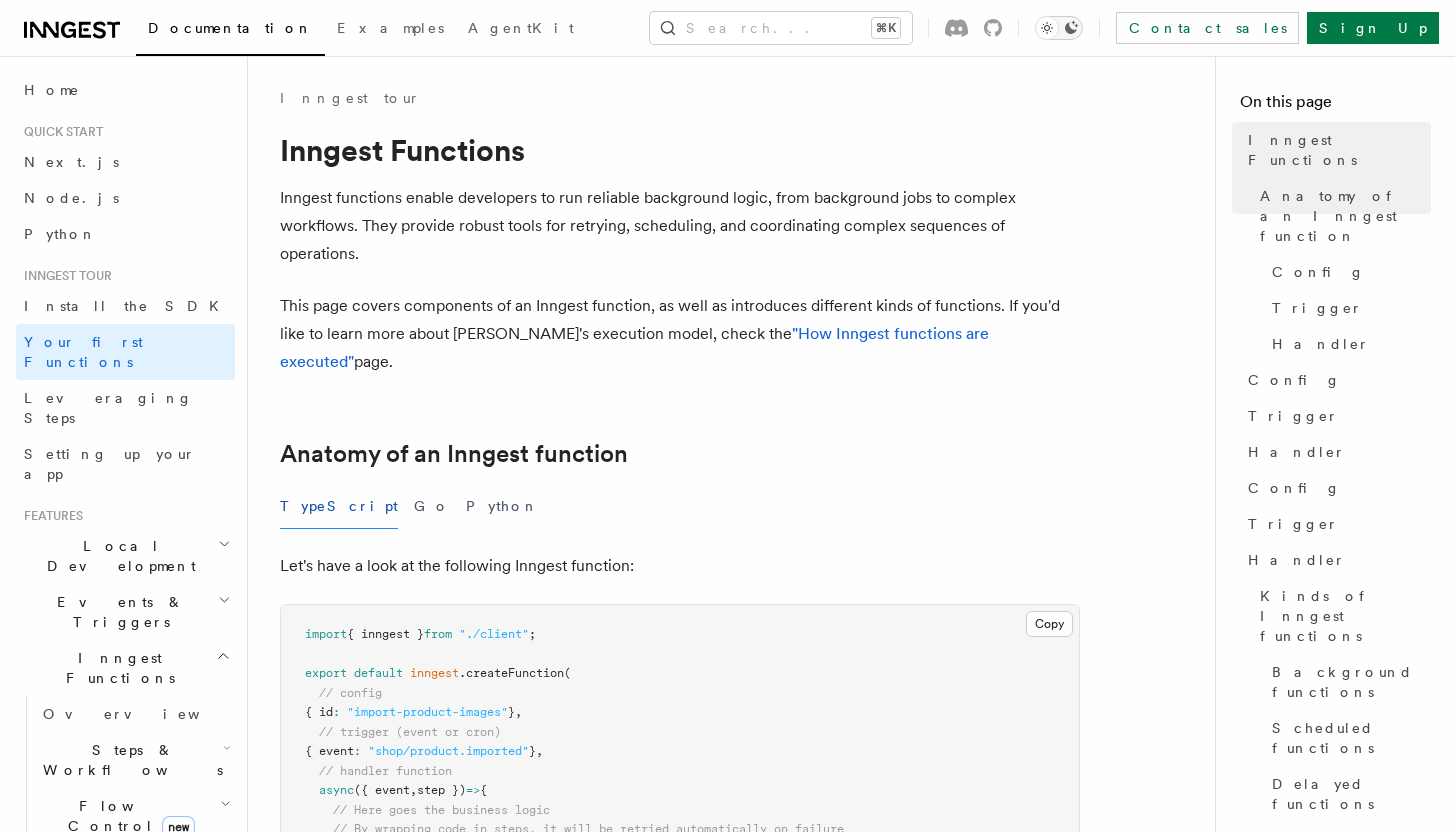 click 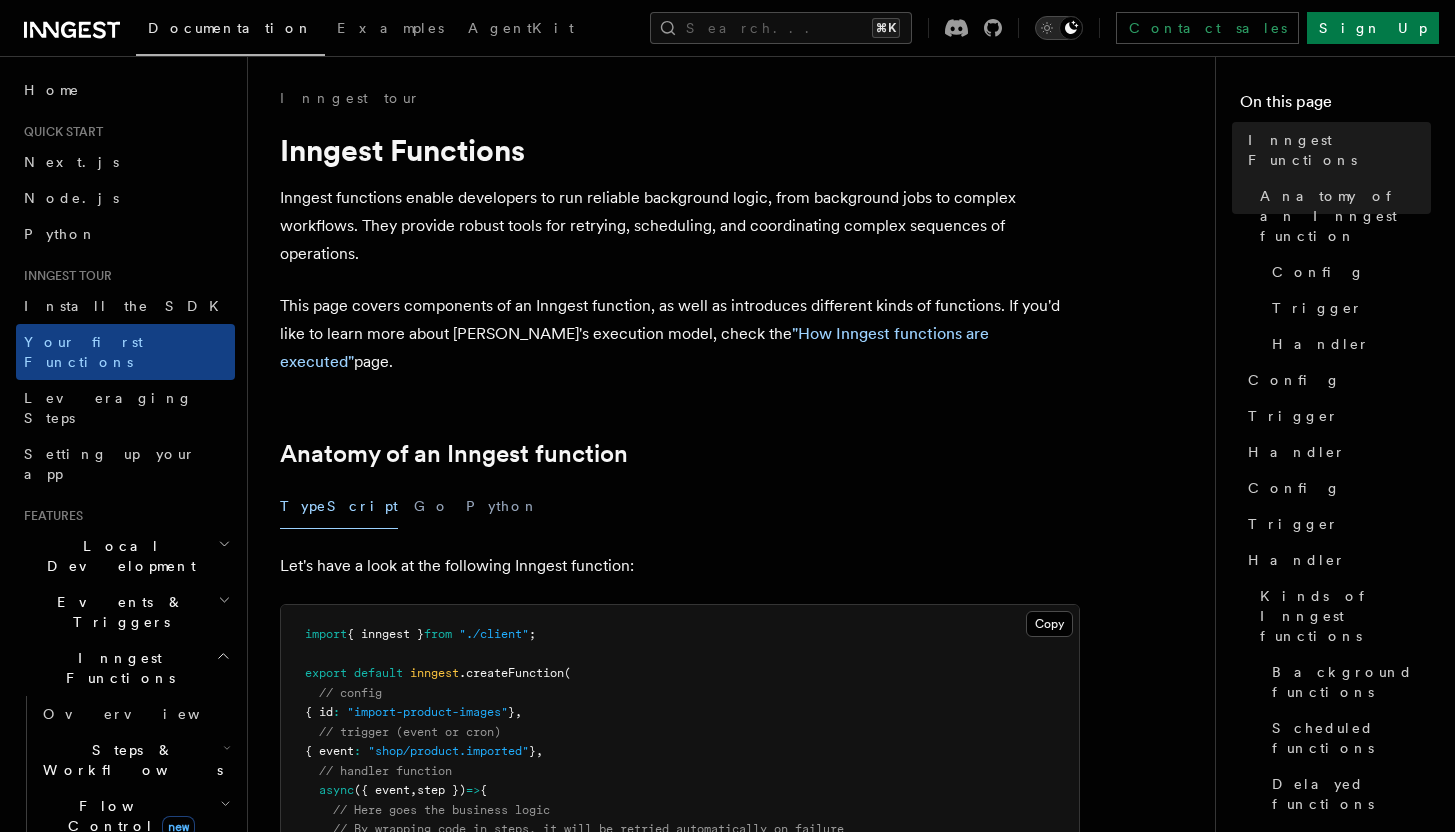 click 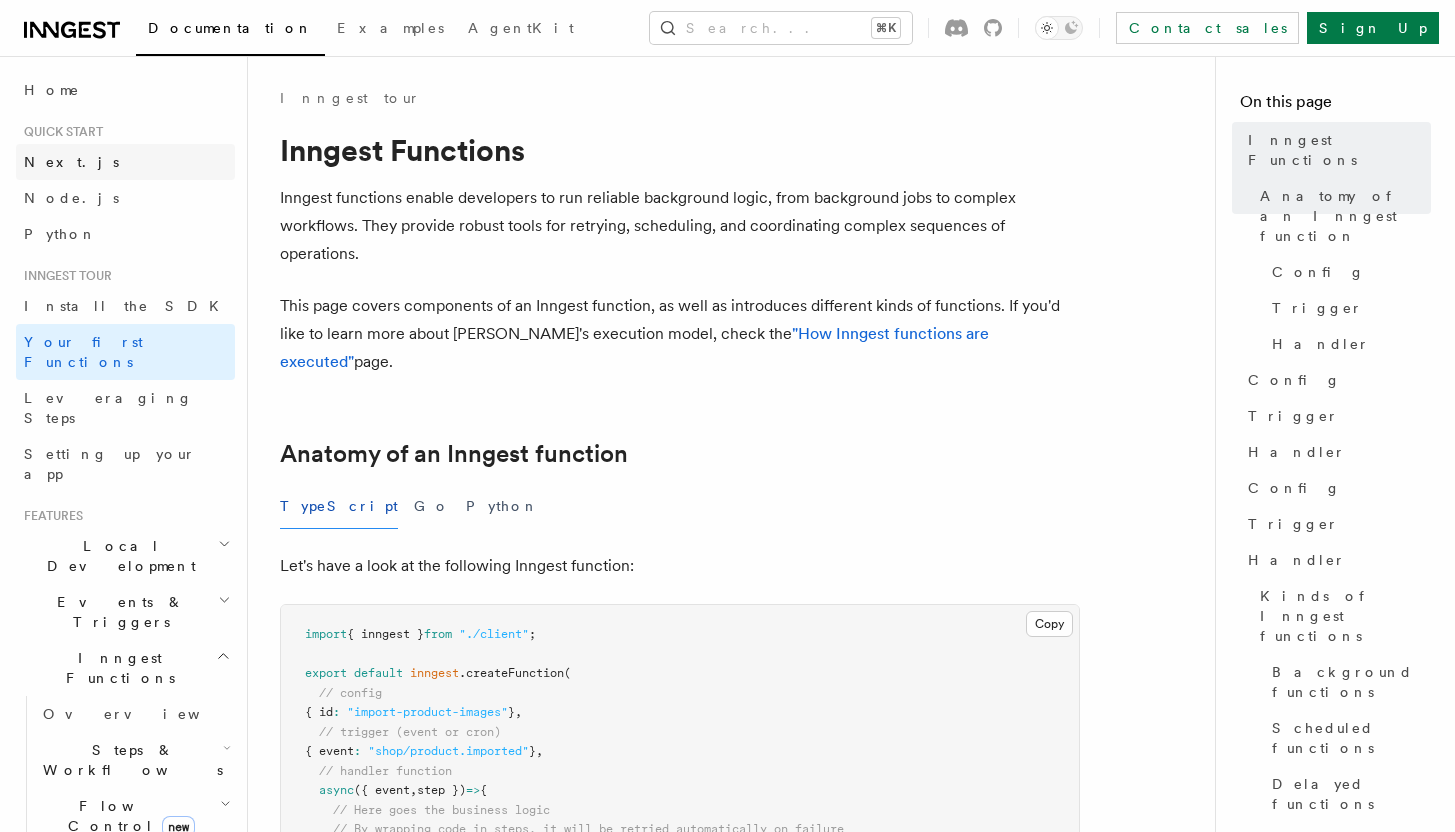 click on "Next.js" at bounding box center (125, 162) 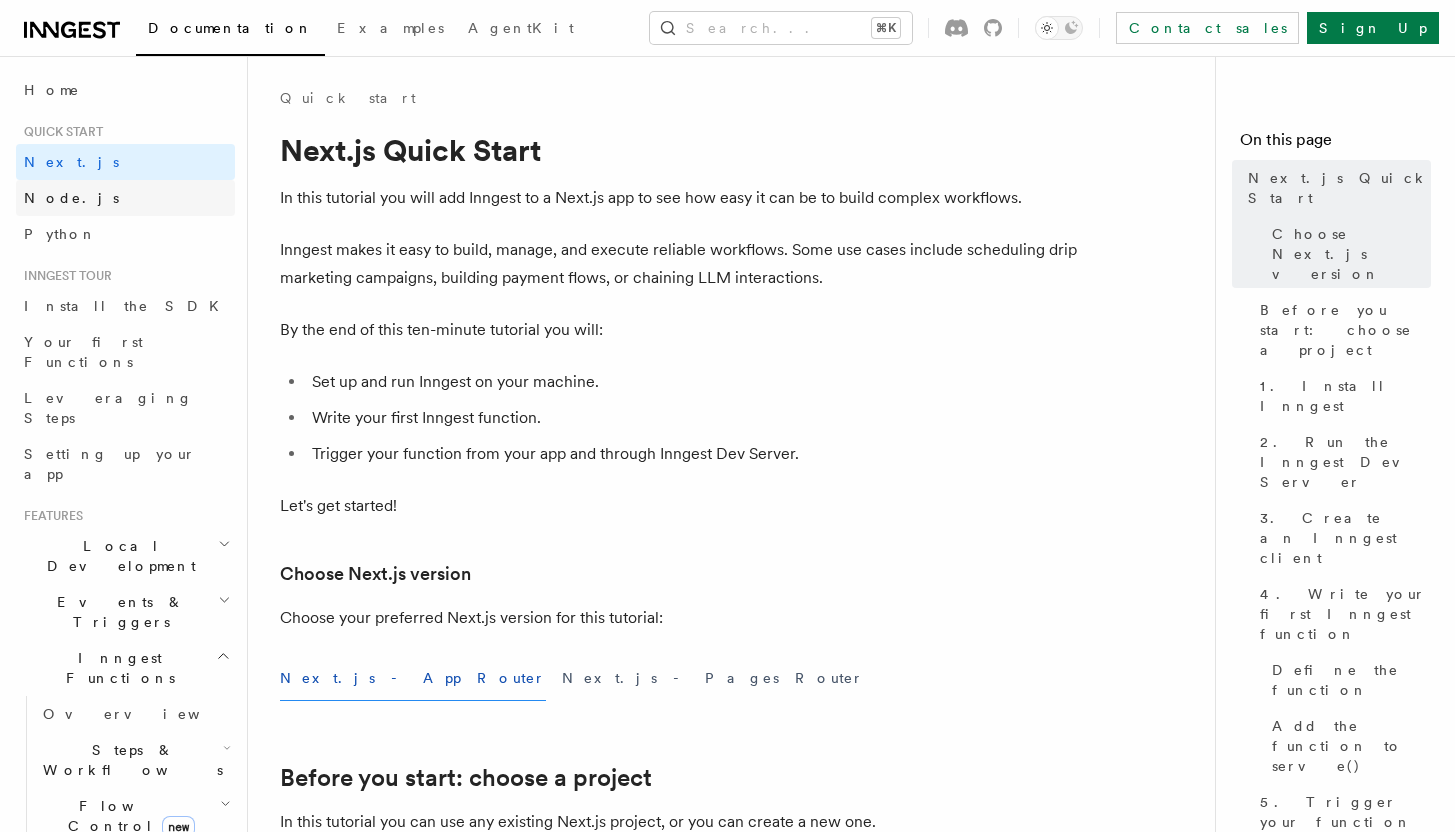 click on "Node.js" at bounding box center [125, 198] 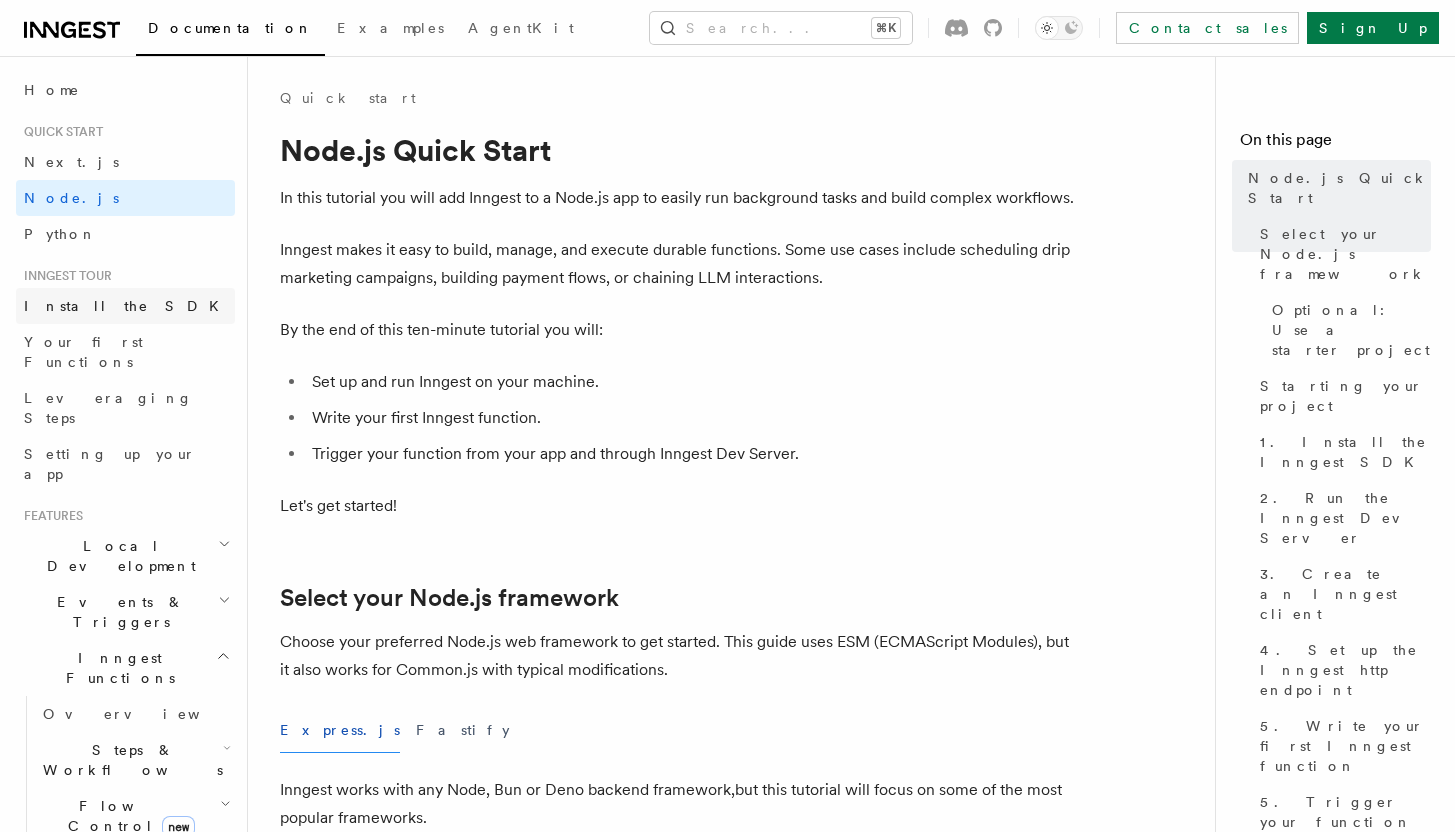 click on "Install the SDK" at bounding box center (125, 306) 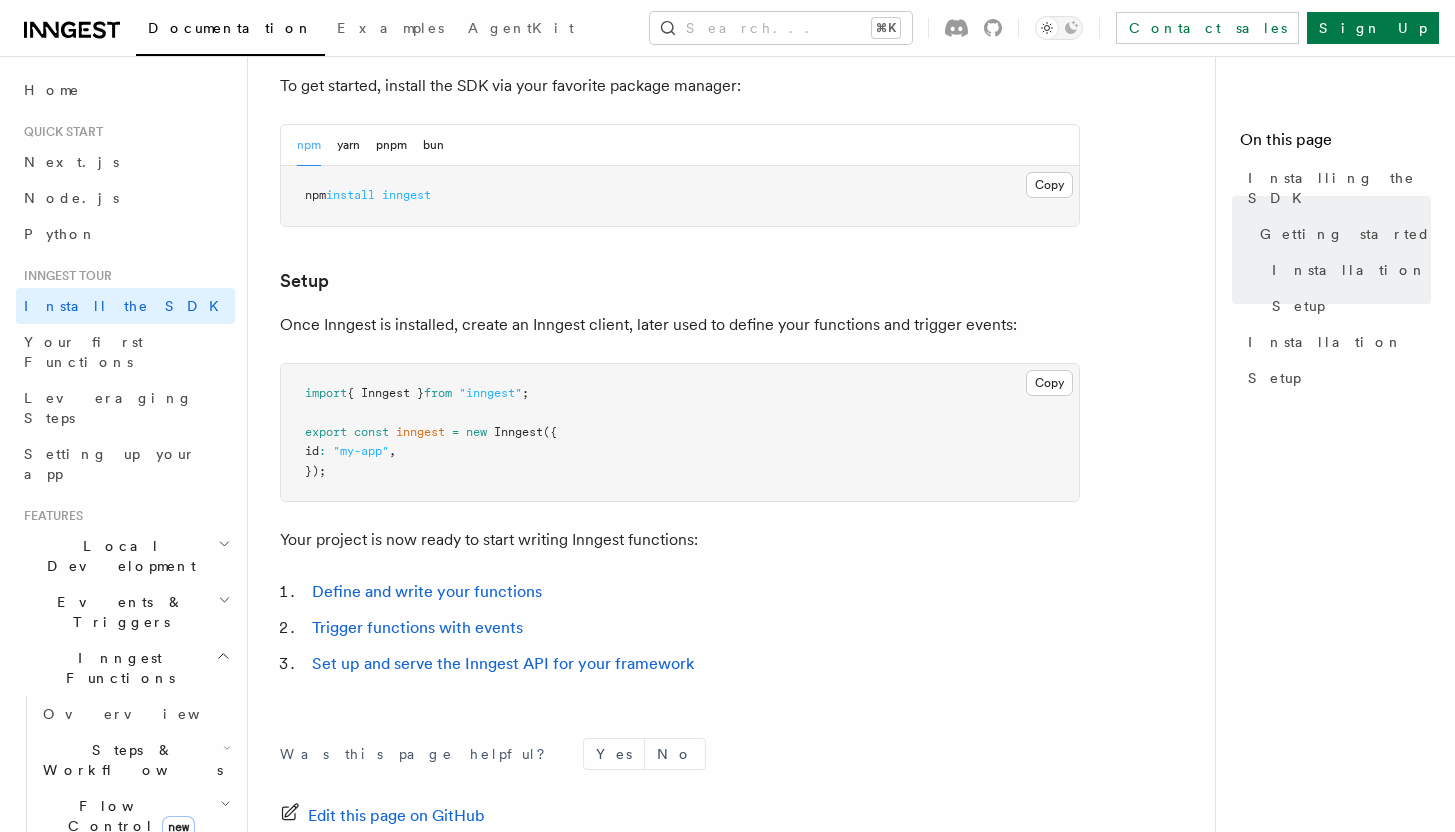 scroll, scrollTop: 831, scrollLeft: 0, axis: vertical 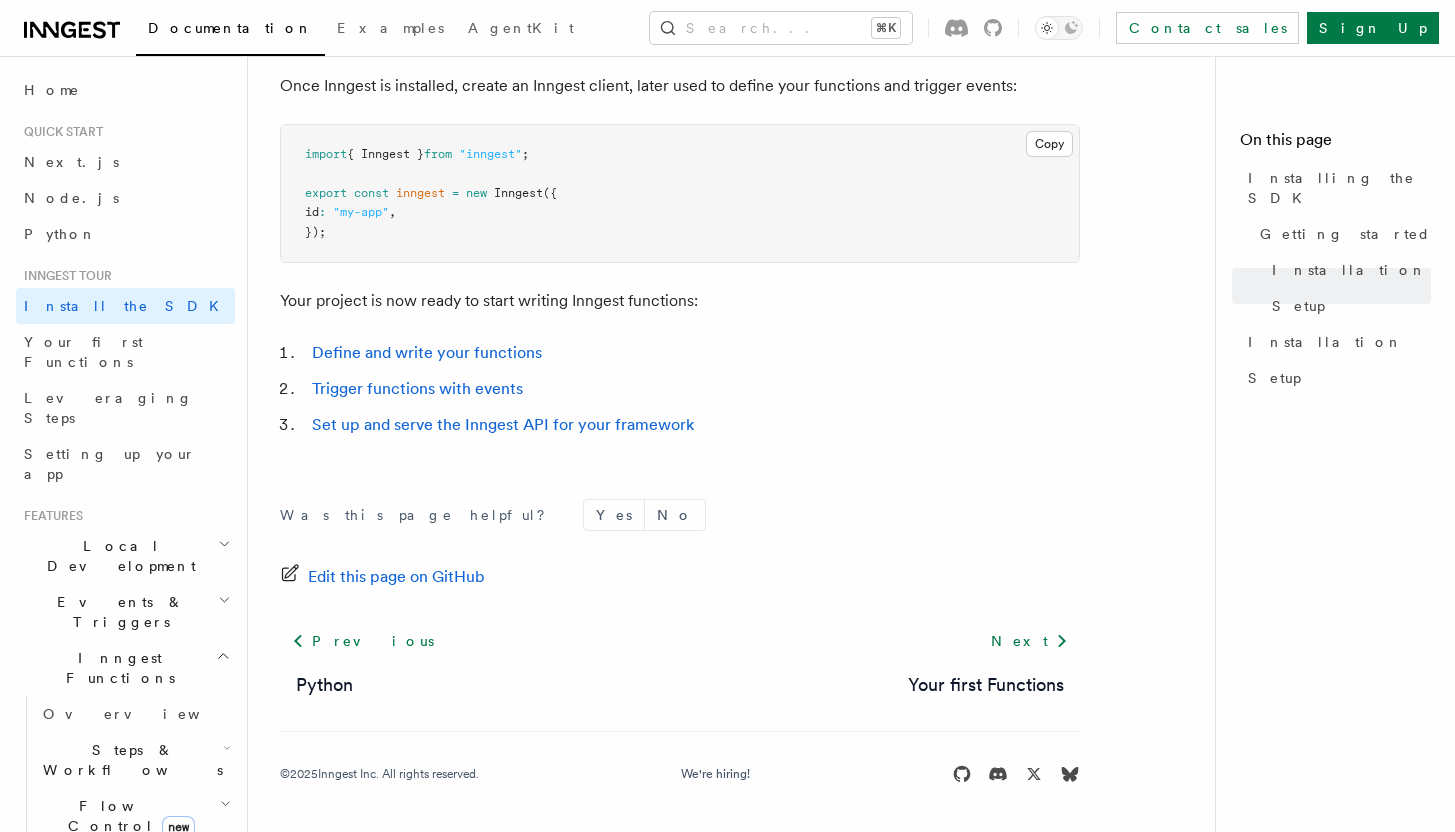 click on "Flow Control new" at bounding box center [127, 816] 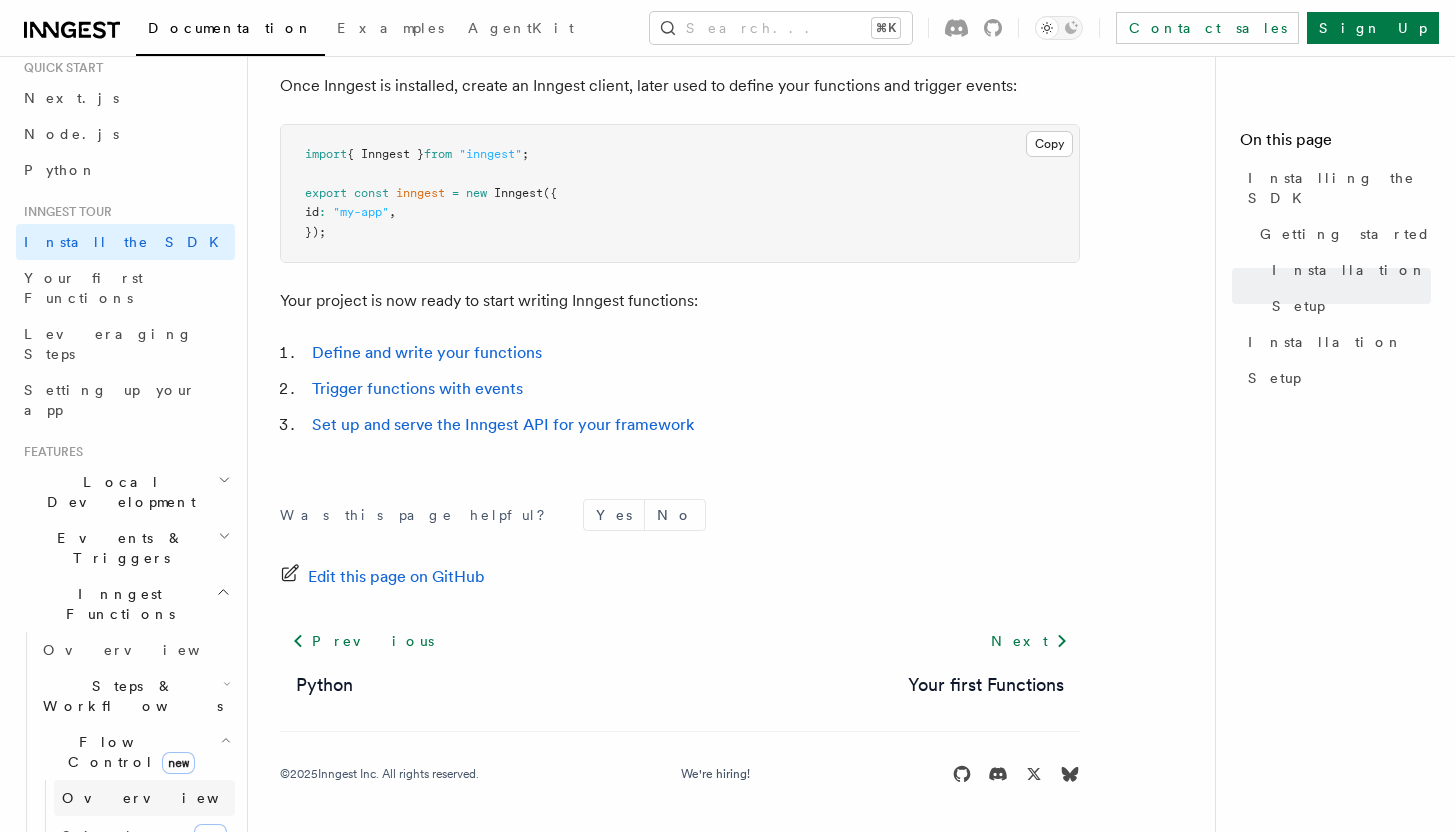scroll, scrollTop: 233, scrollLeft: 0, axis: vertical 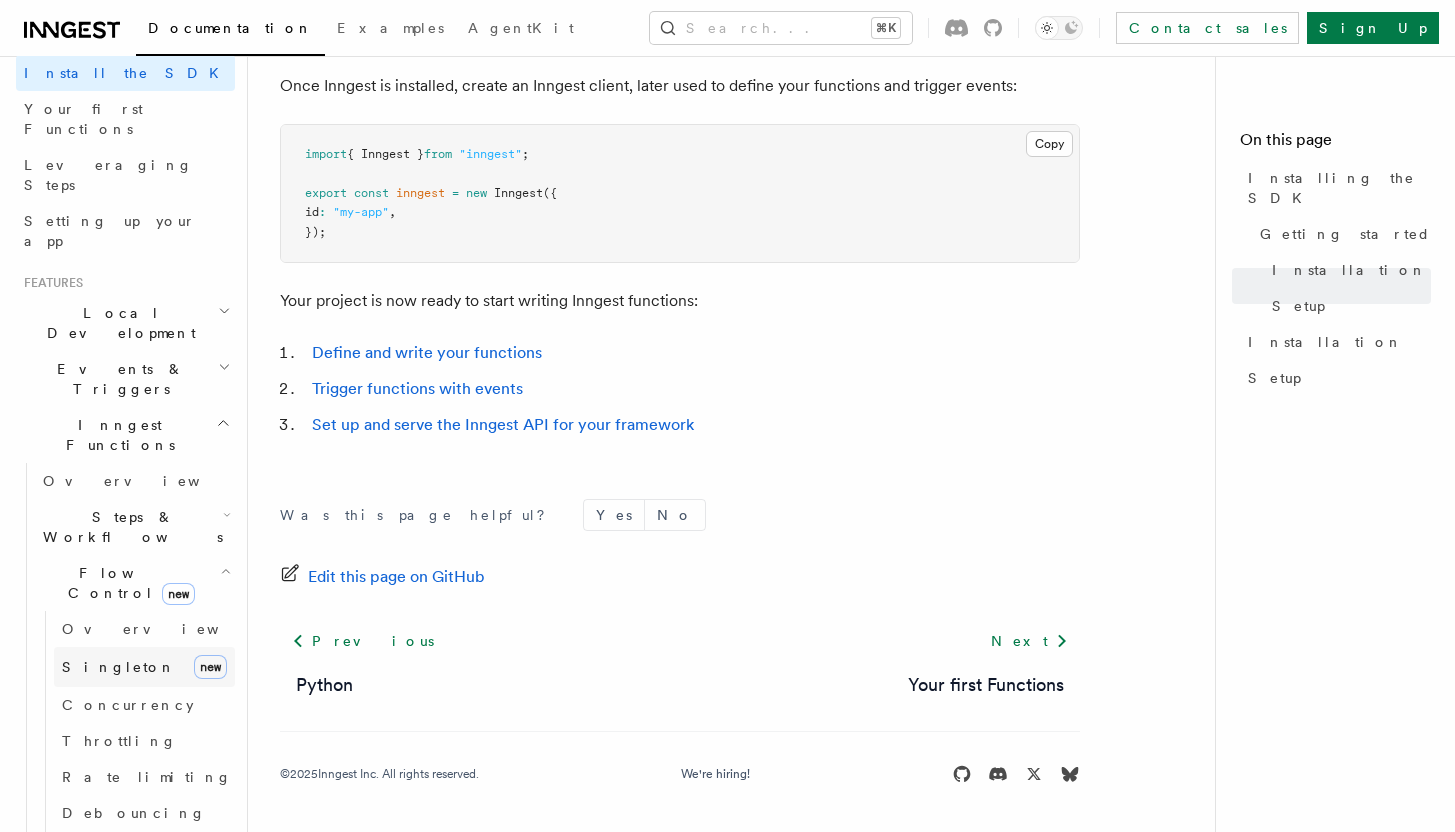 click on "Singleton" at bounding box center [119, 667] 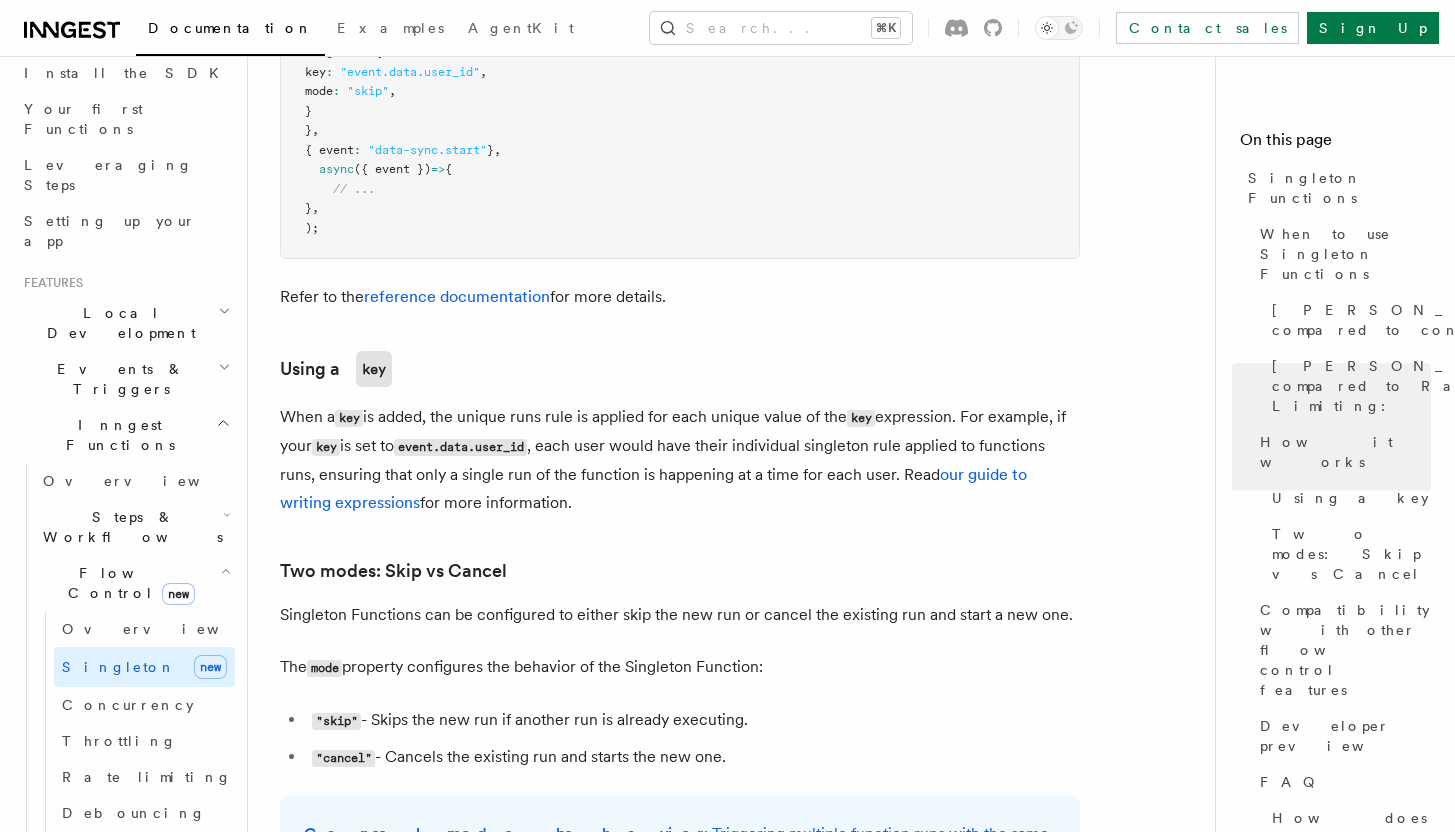 scroll, scrollTop: 0, scrollLeft: 0, axis: both 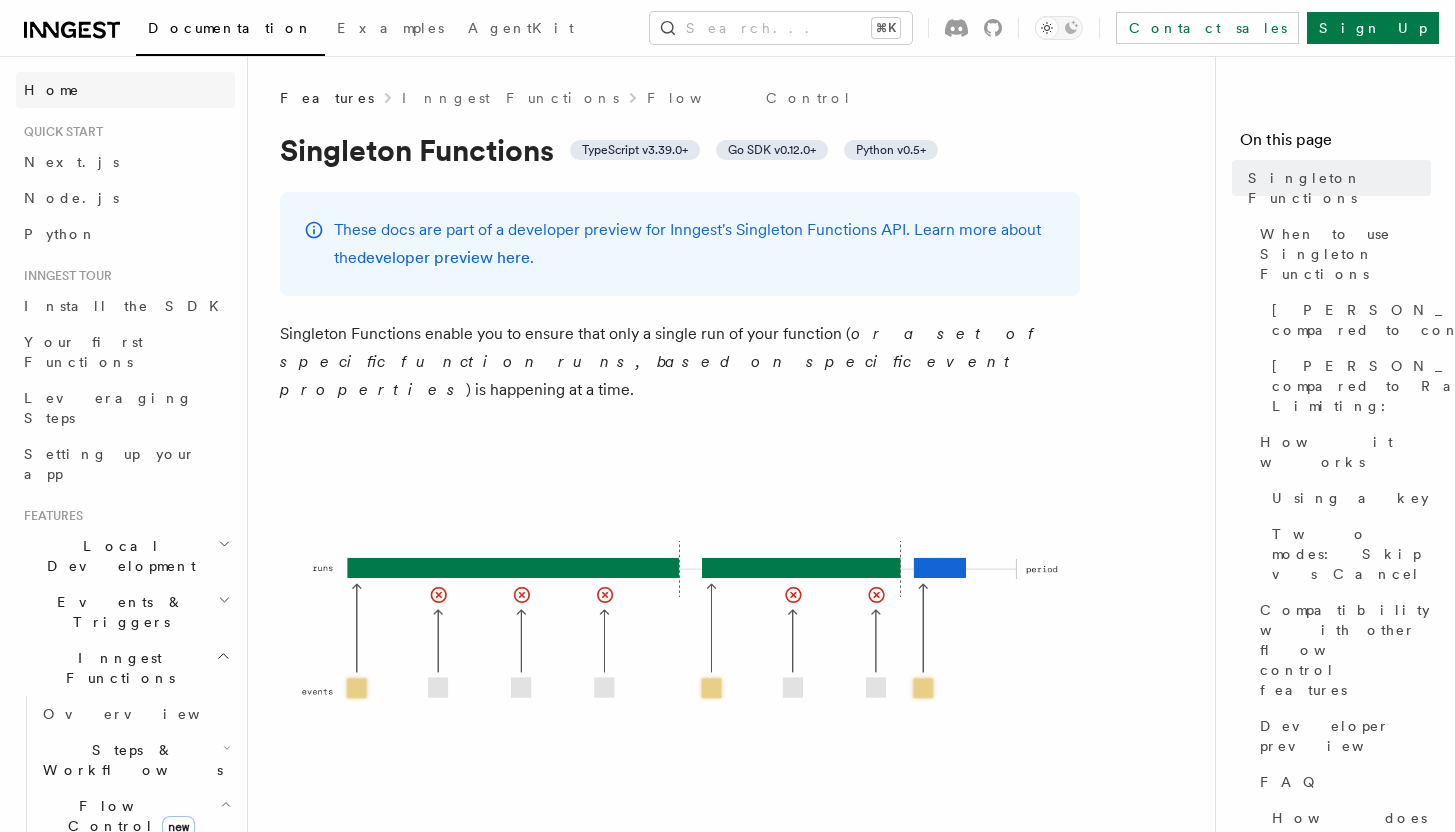 click on "Home" at bounding box center (125, 90) 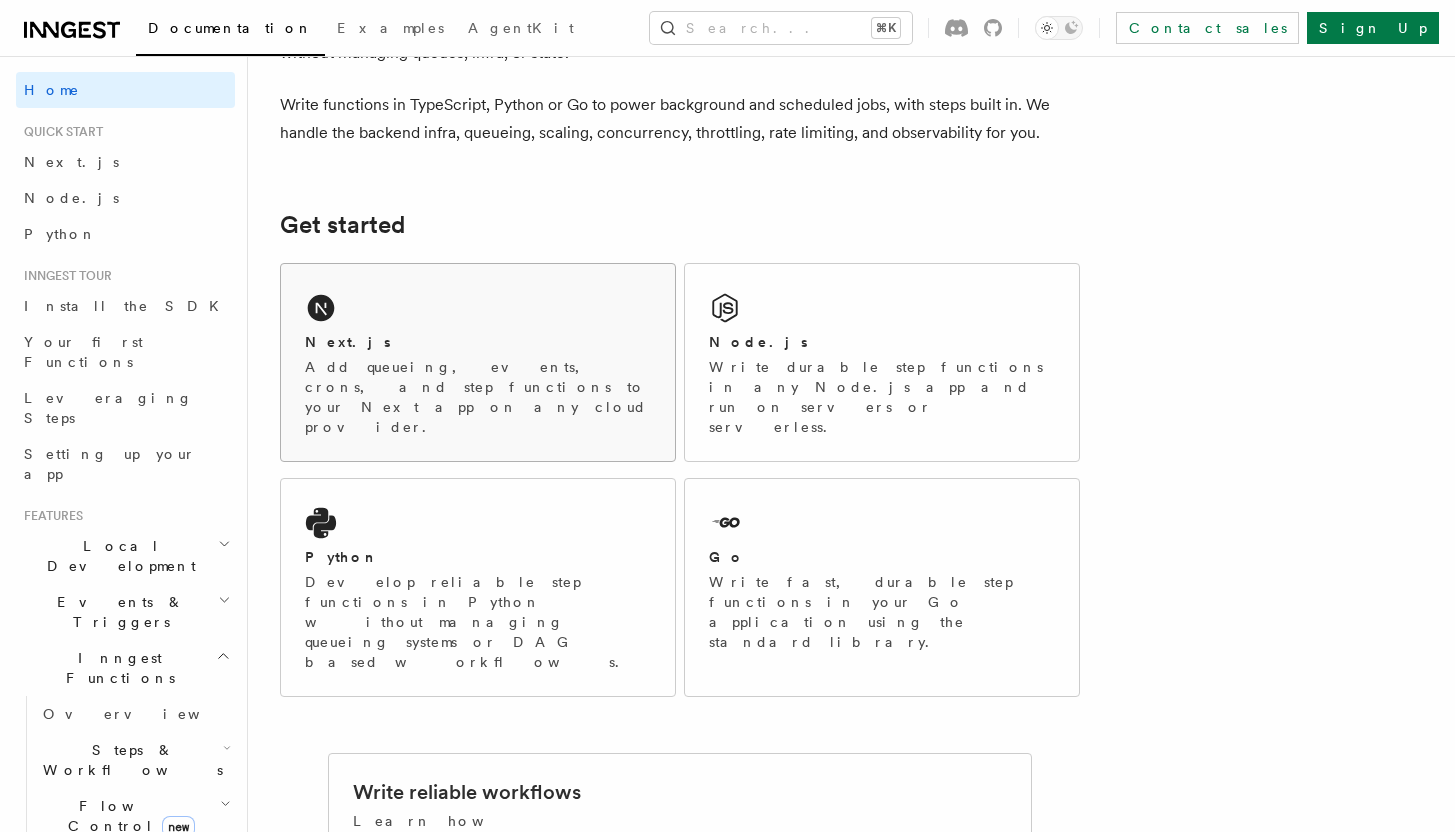 scroll, scrollTop: 243, scrollLeft: 0, axis: vertical 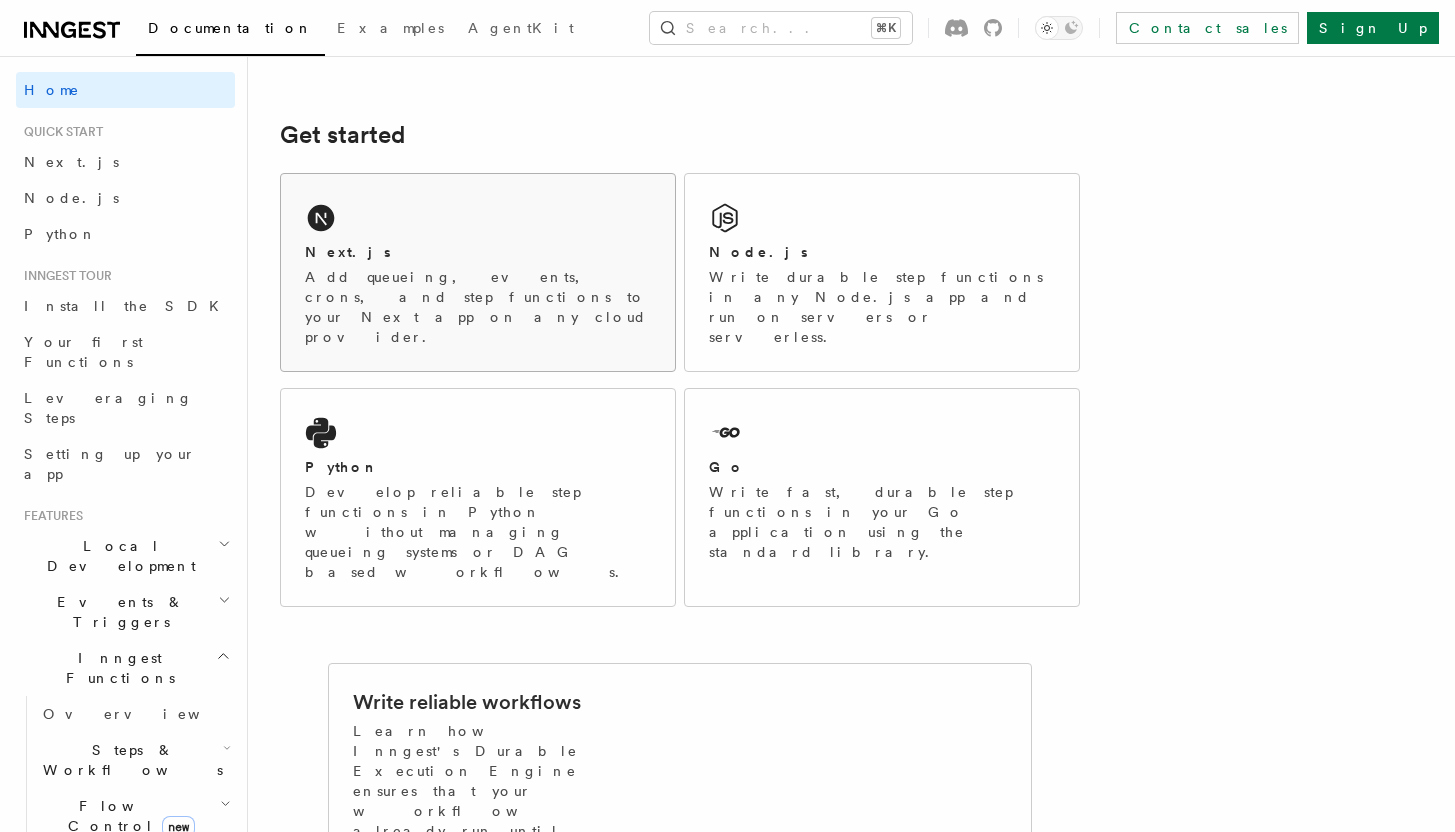click on "Add queueing, events, crons, and step functions to your Next app on any cloud provider." at bounding box center (478, 307) 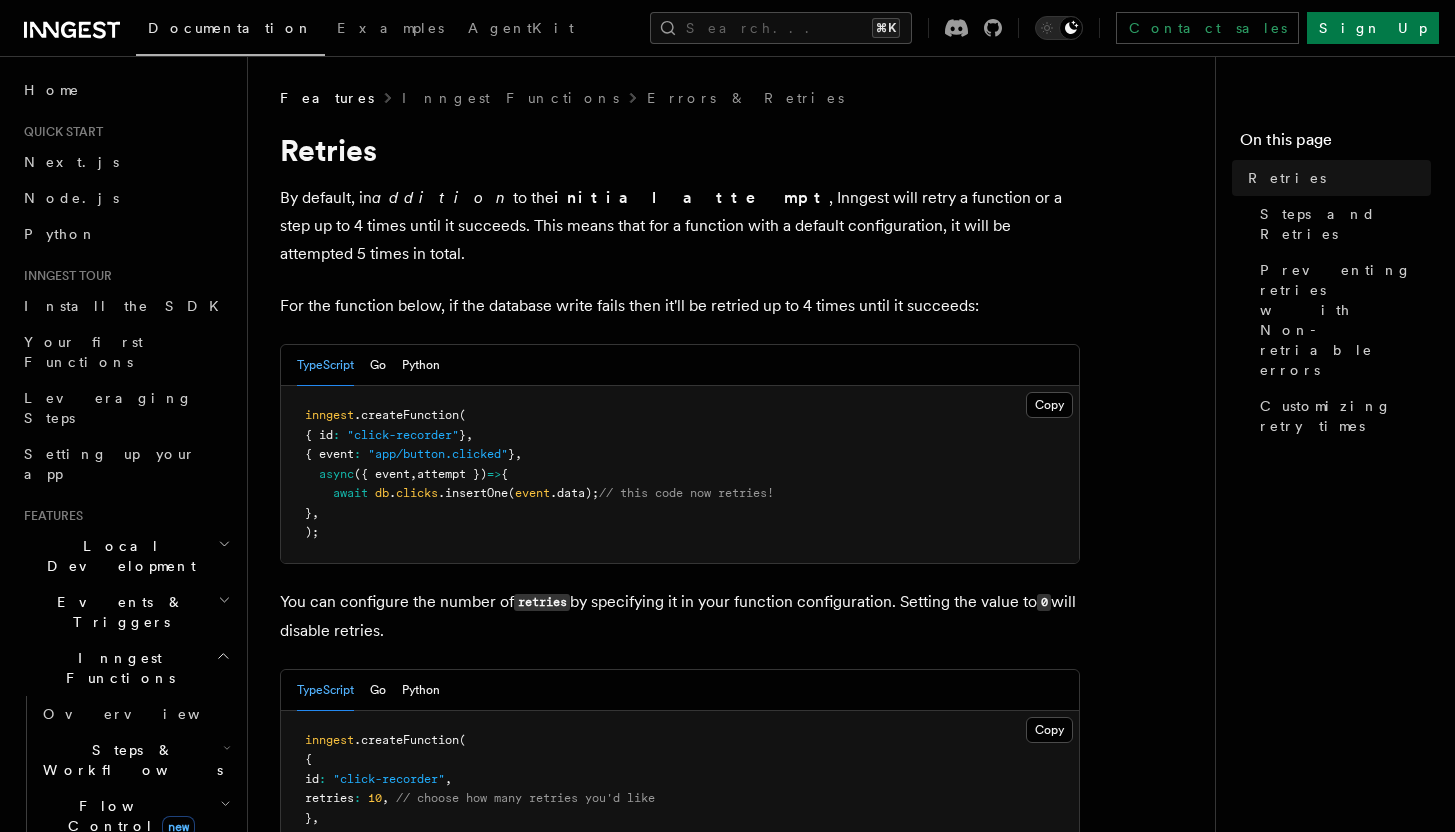 scroll, scrollTop: 0, scrollLeft: 0, axis: both 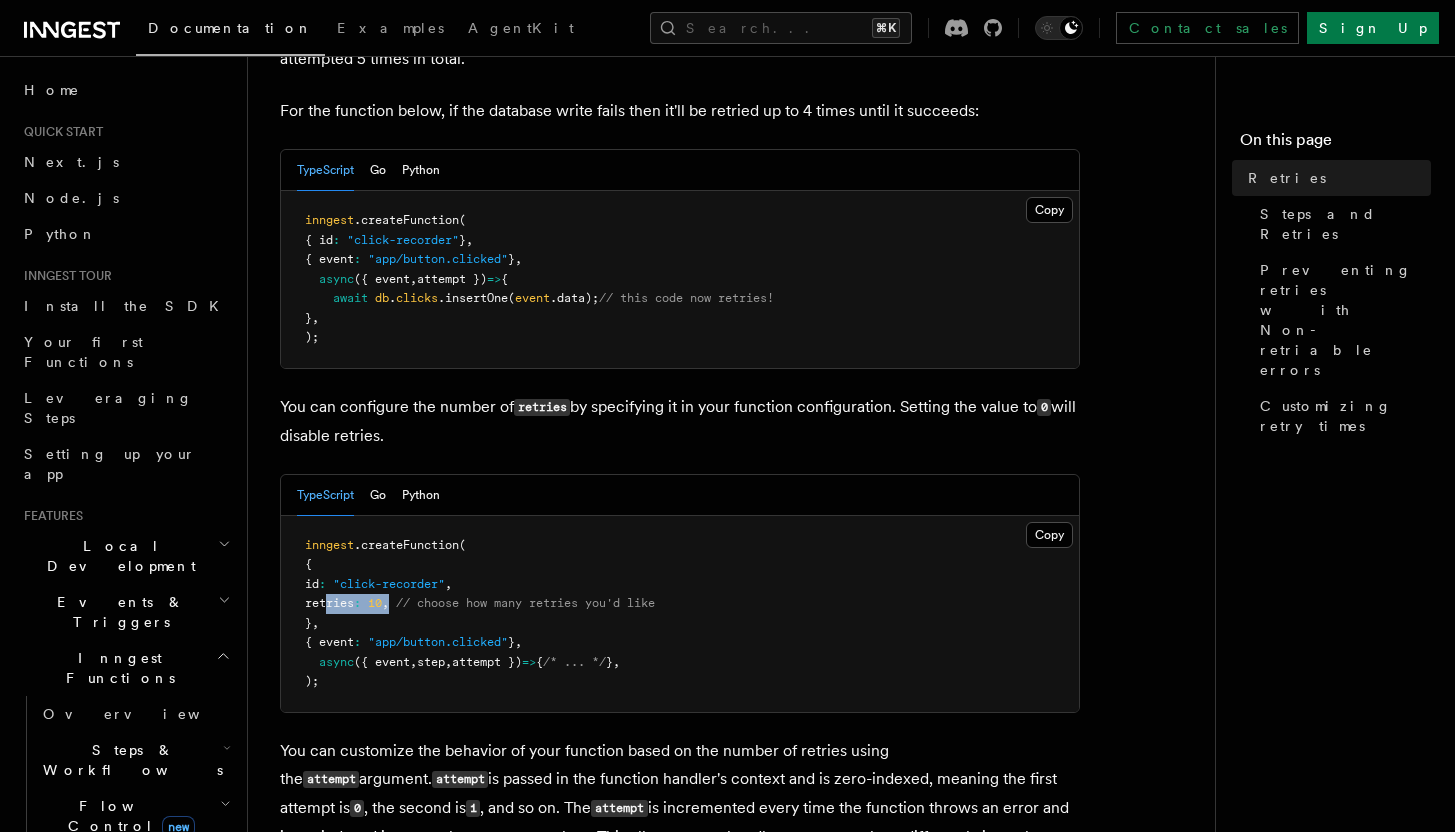 drag, startPoint x: 327, startPoint y: 577, endPoint x: 421, endPoint y: 568, distance: 94.42987 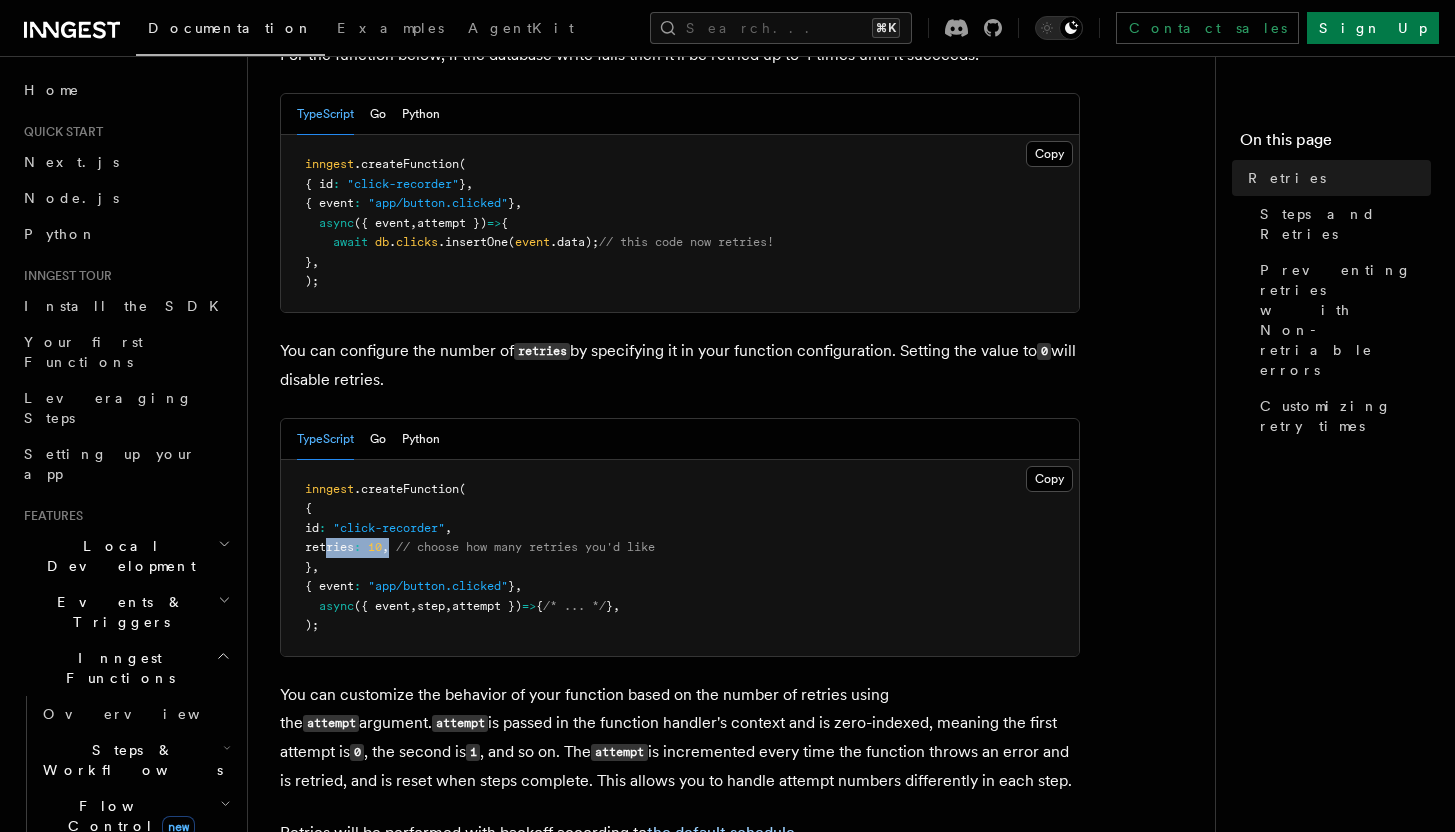 scroll, scrollTop: 448, scrollLeft: 0, axis: vertical 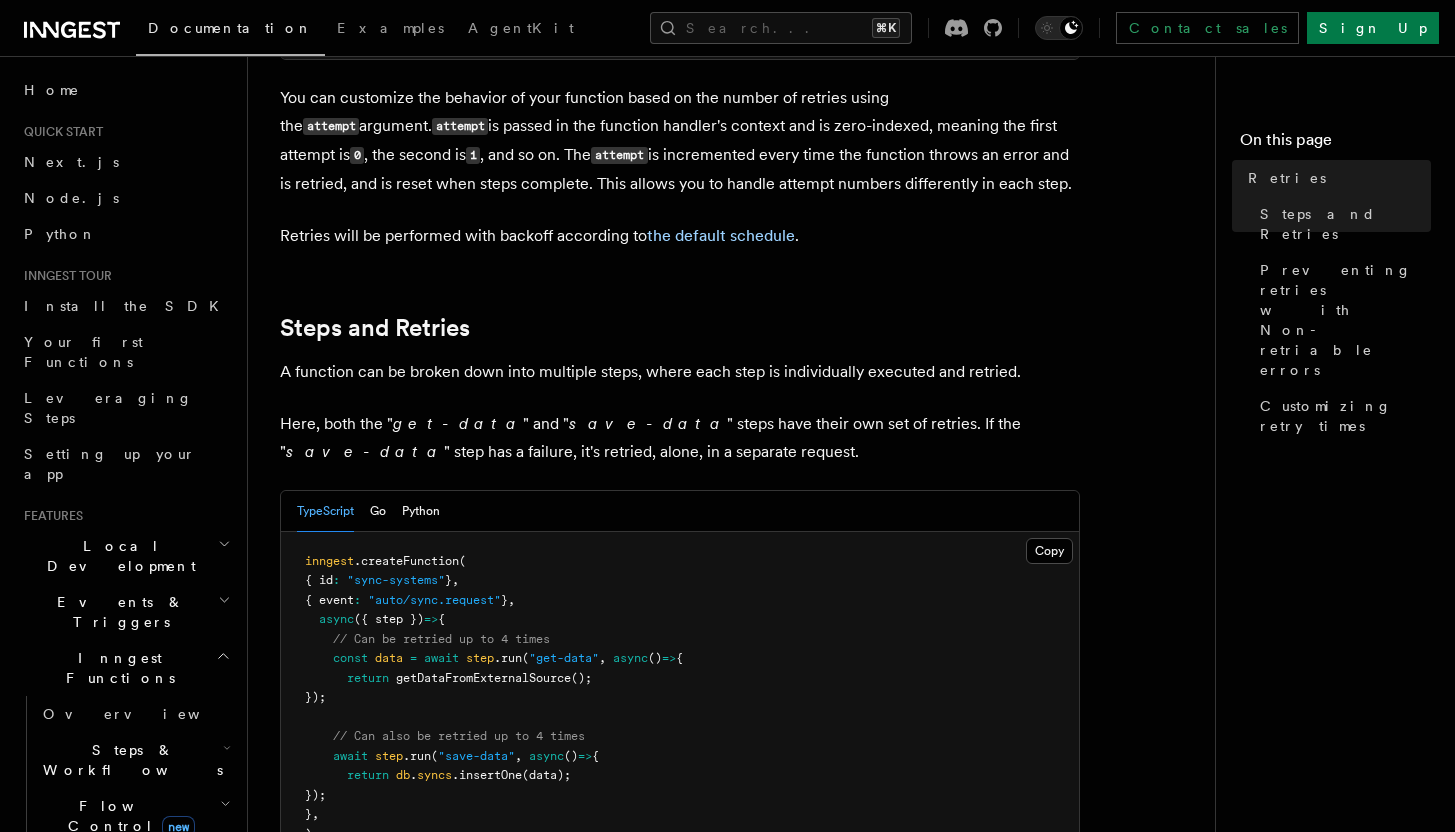 click 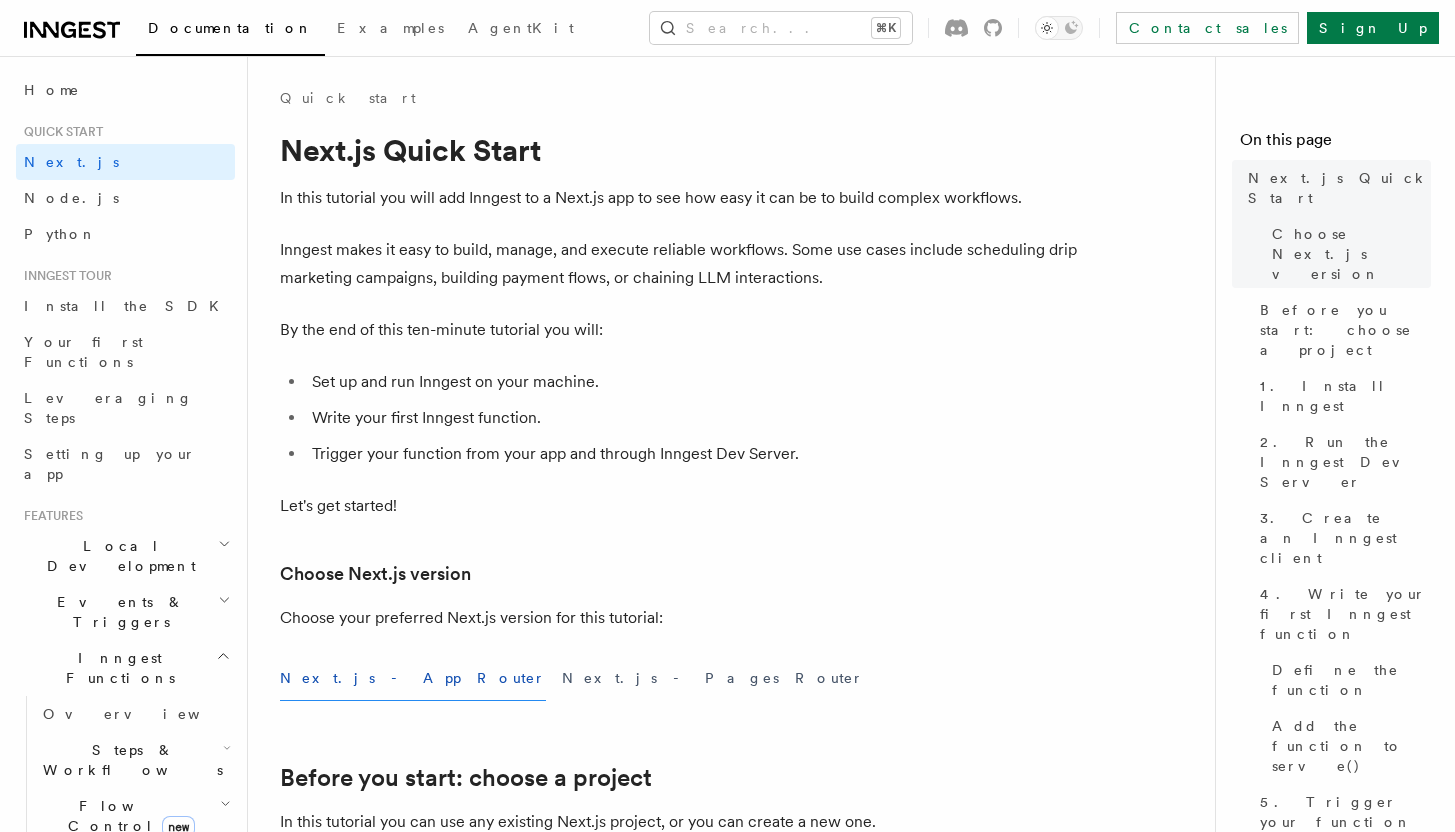 scroll, scrollTop: 0, scrollLeft: 0, axis: both 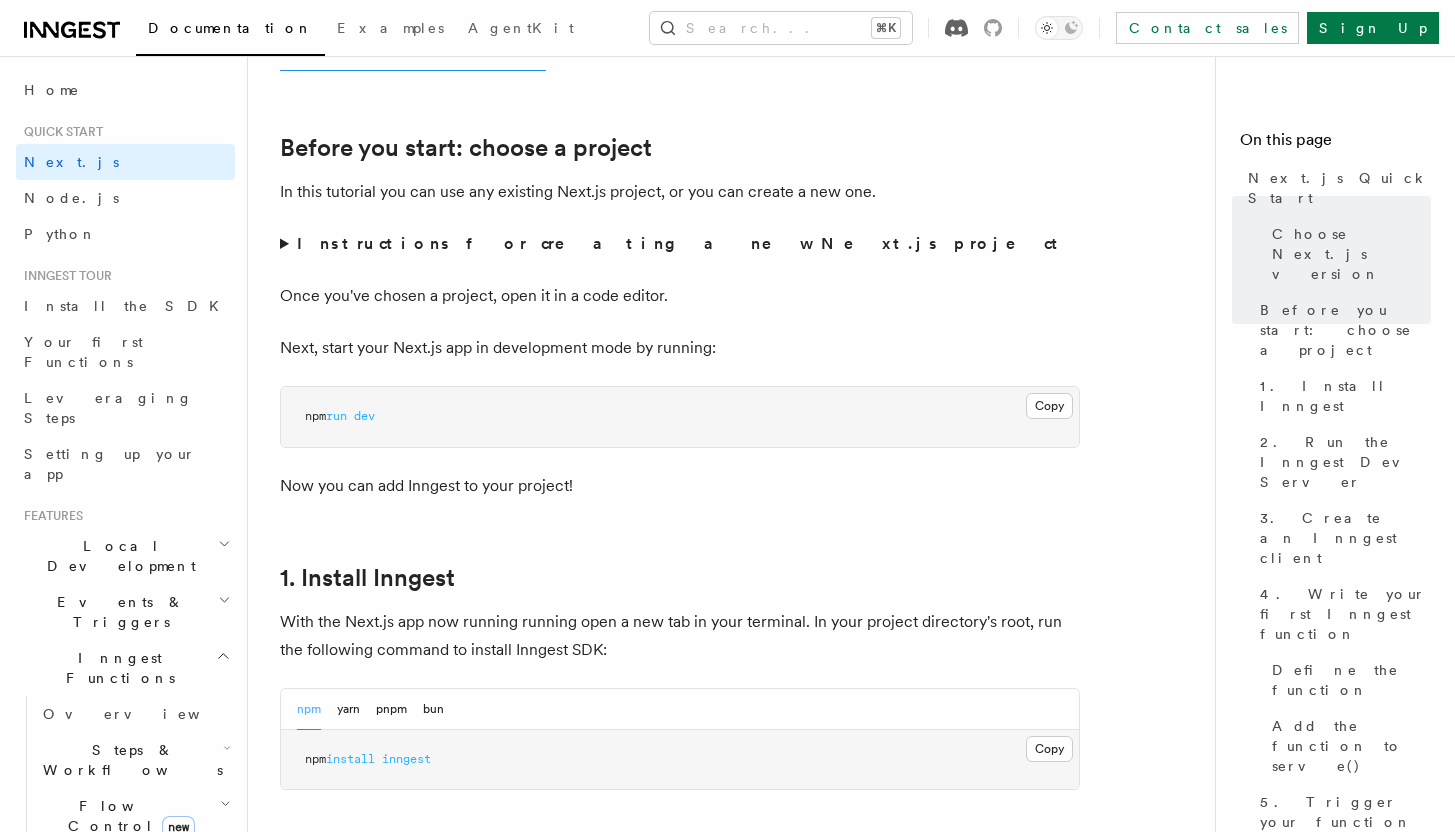 click 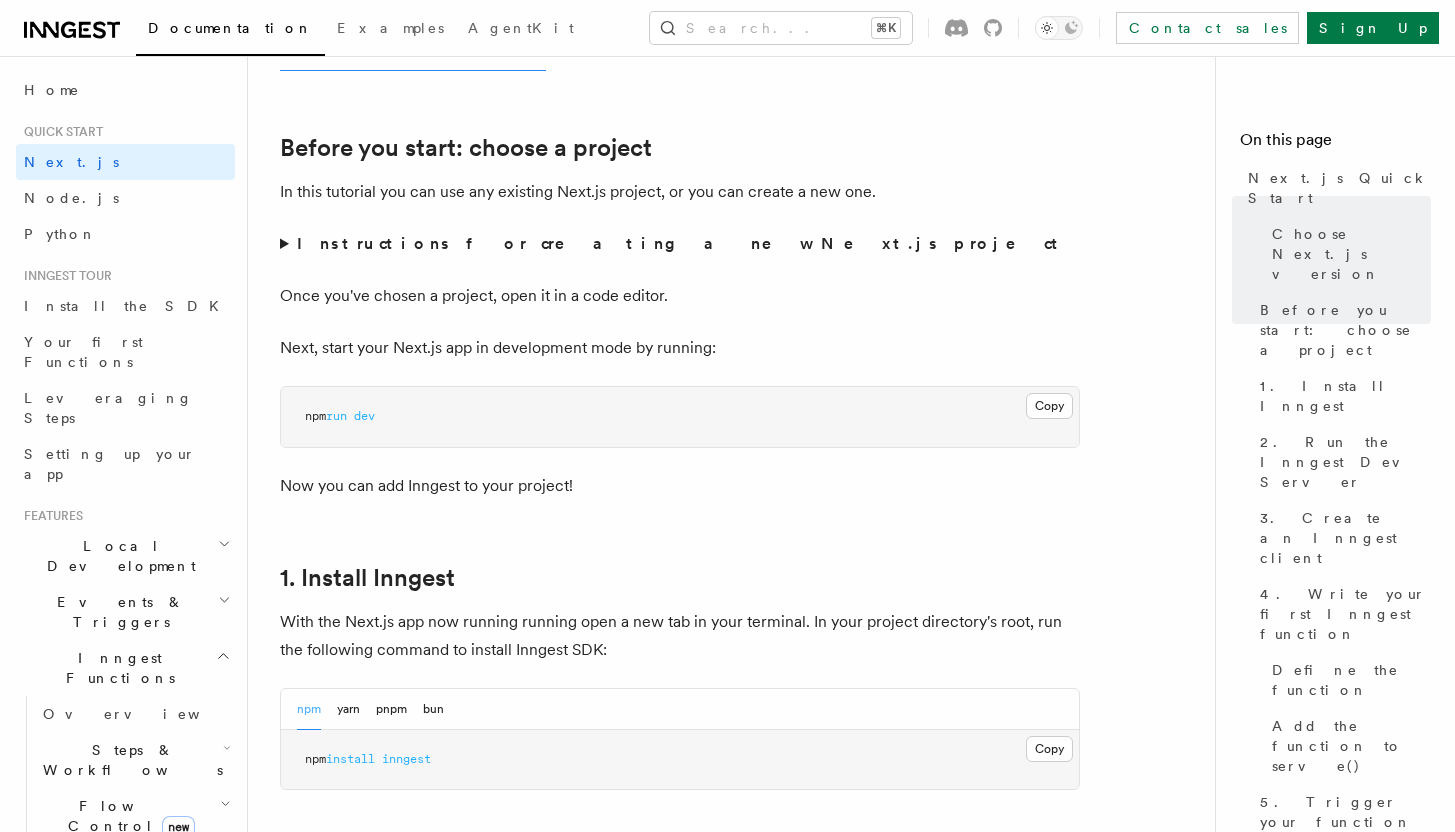 click on "Instructions for creating a new Next.js project" at bounding box center (680, 244) 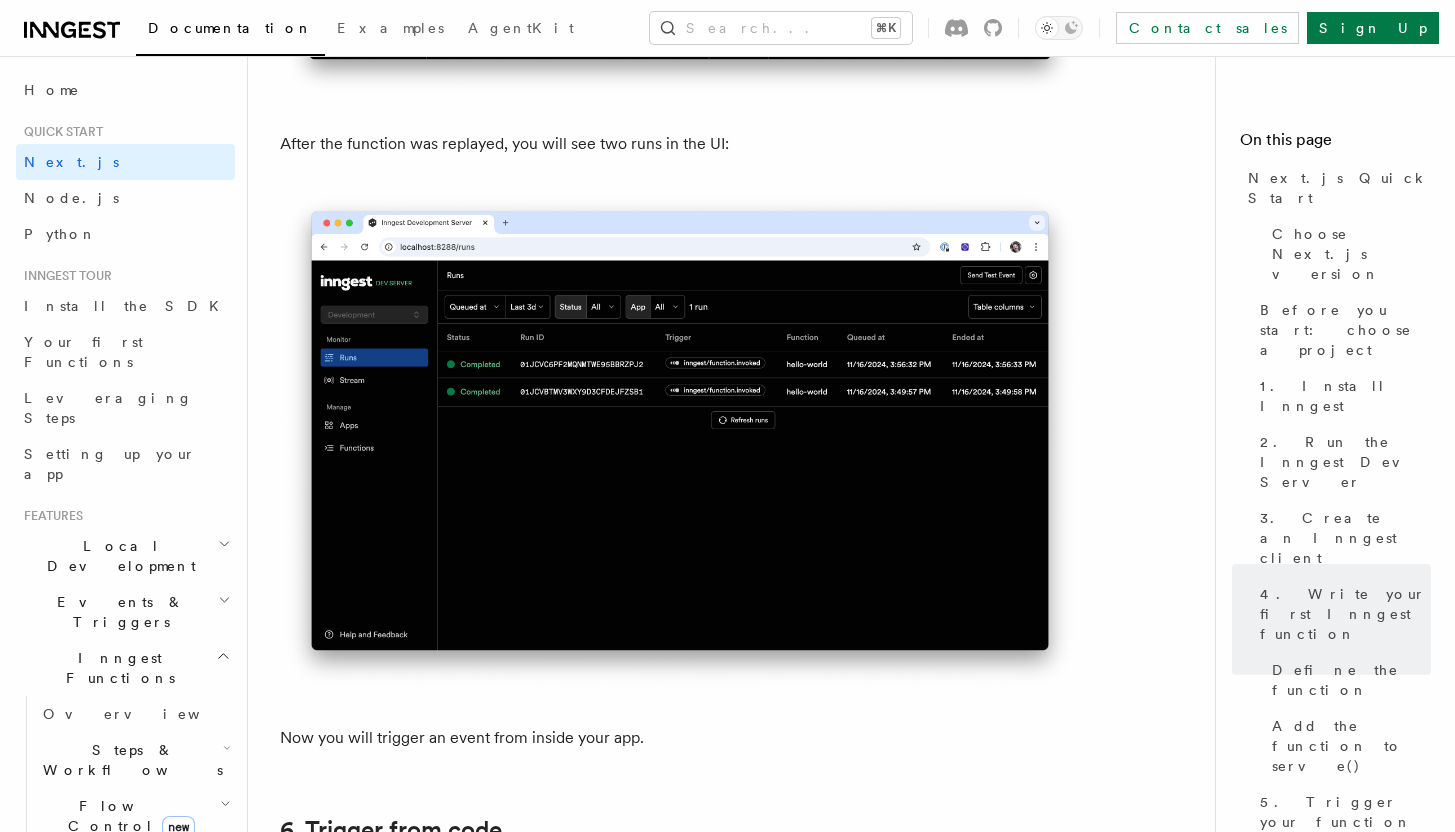 scroll, scrollTop: 10329, scrollLeft: 0, axis: vertical 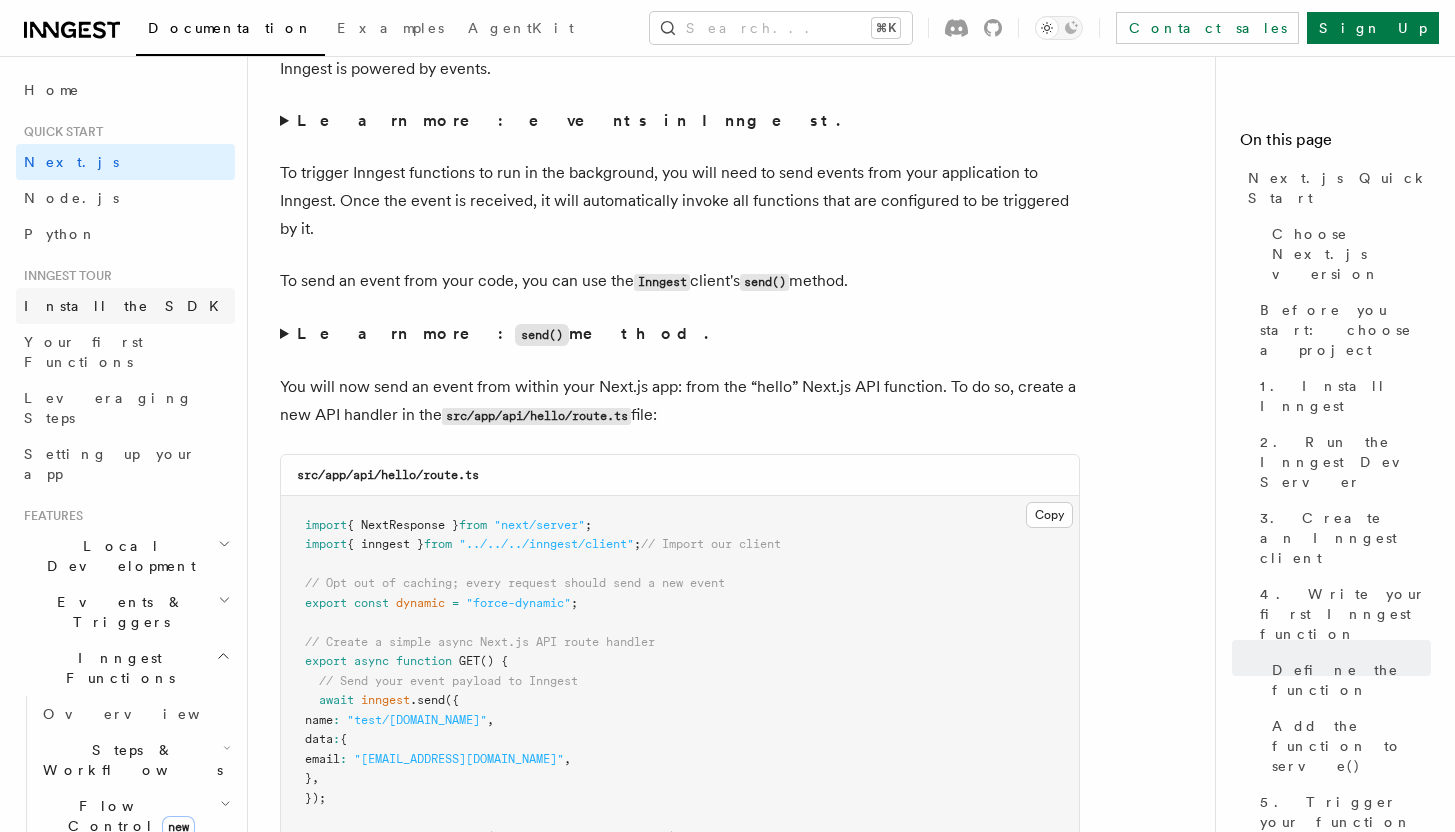 click on "Install the SDK" at bounding box center [127, 306] 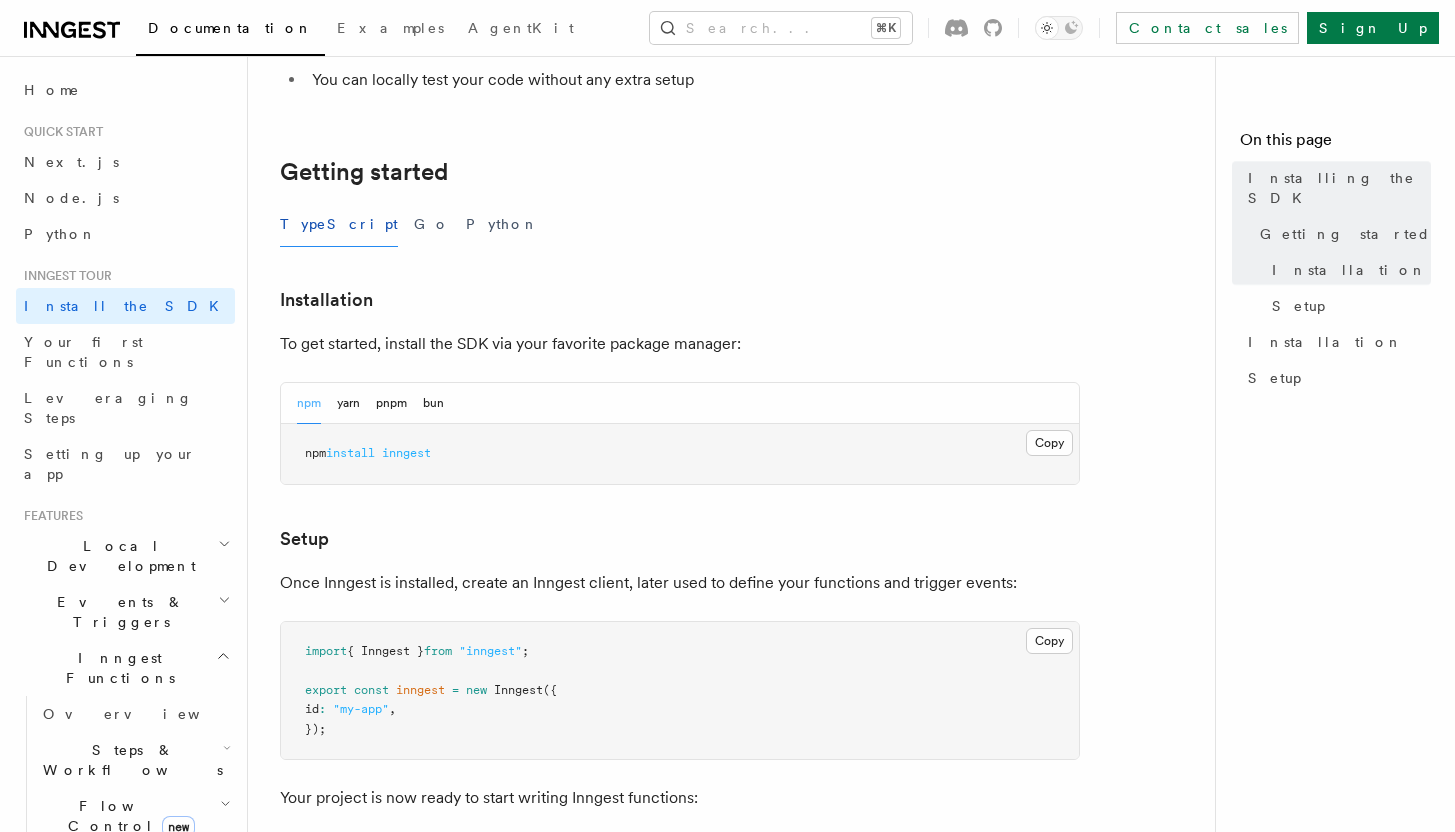 scroll, scrollTop: 437, scrollLeft: 0, axis: vertical 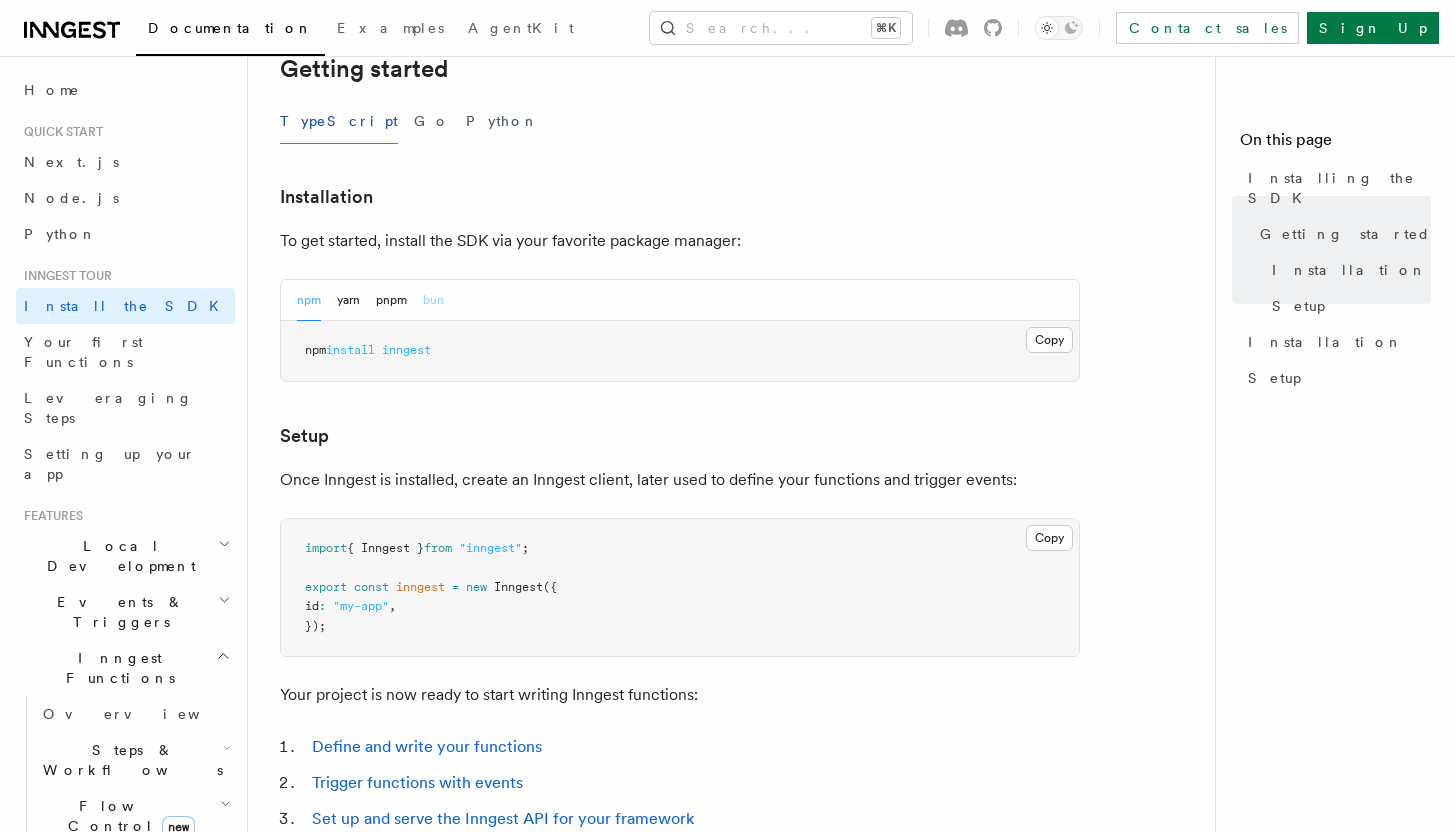 click on "bun" at bounding box center (433, 300) 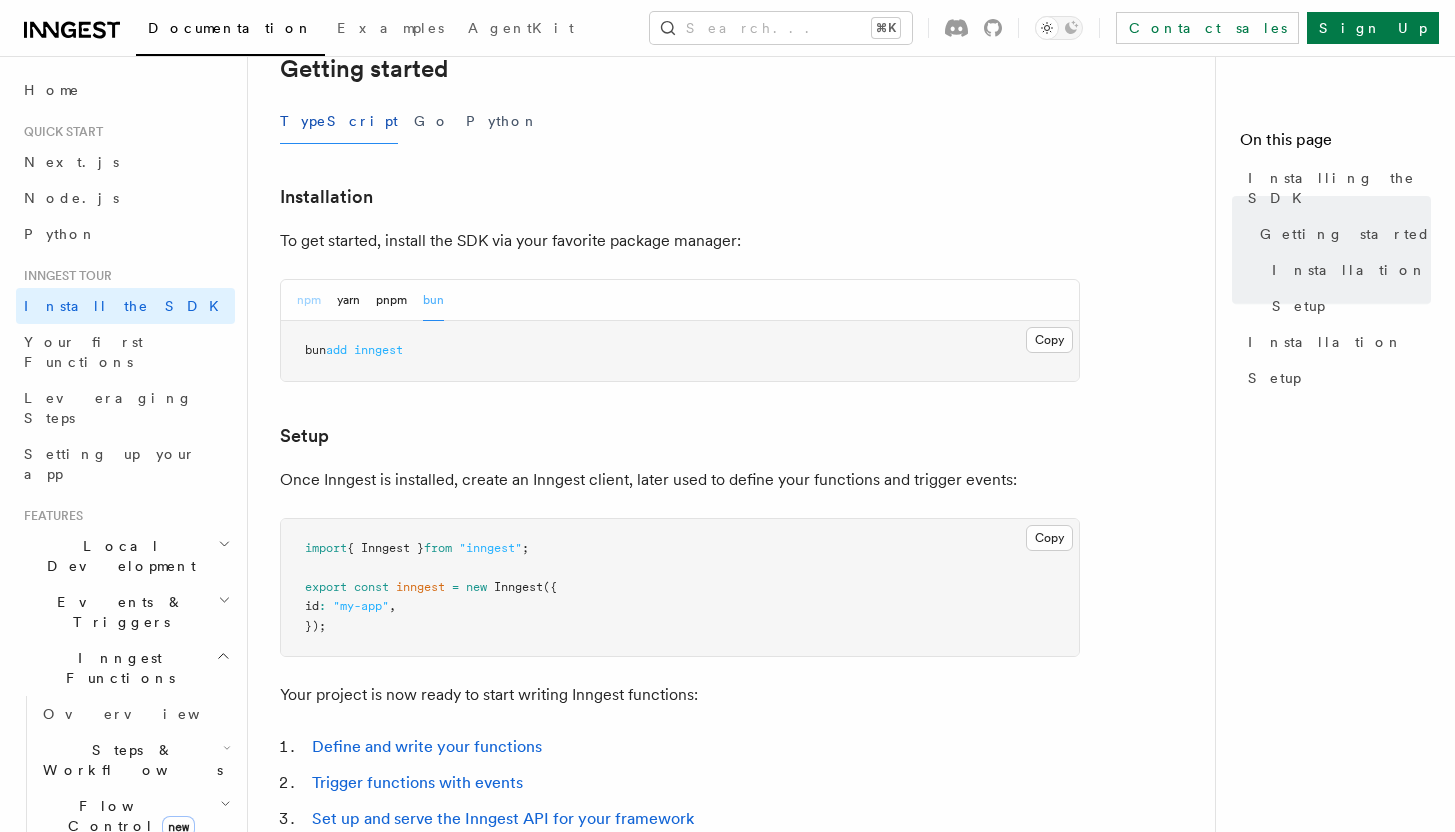 click on "npm" at bounding box center [309, 300] 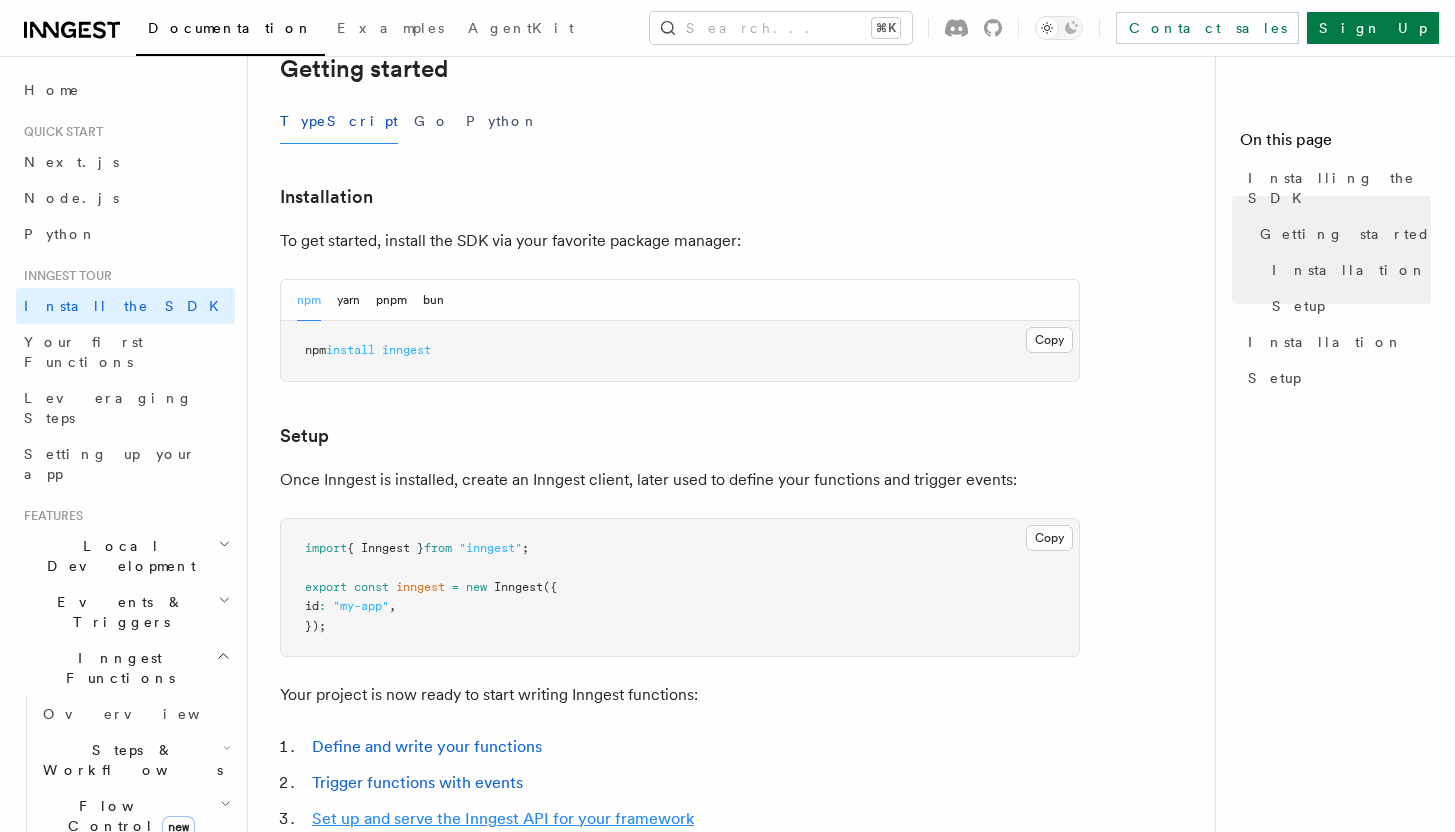 scroll, scrollTop: 831, scrollLeft: 0, axis: vertical 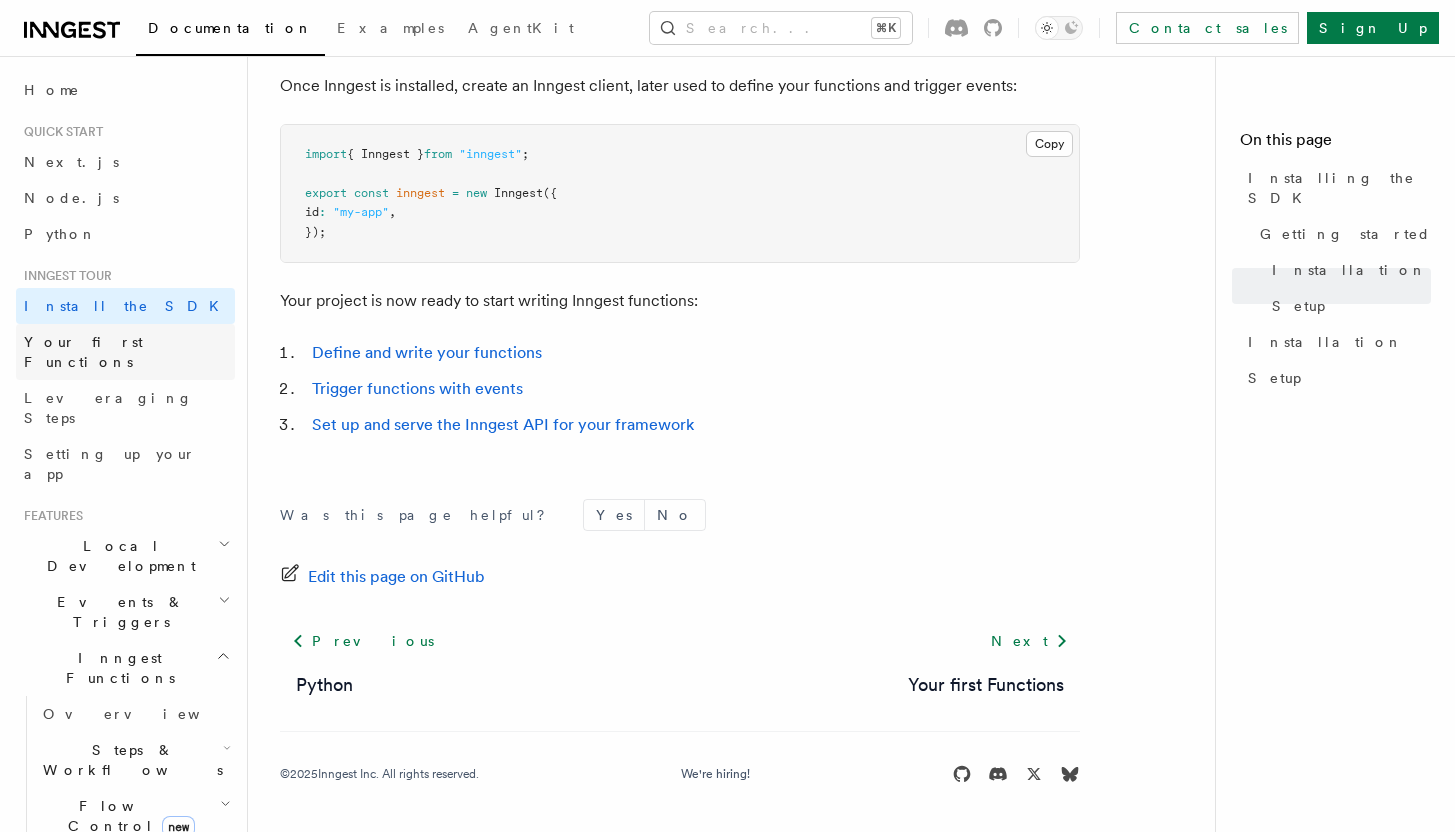 click on "Your first Functions" at bounding box center (83, 352) 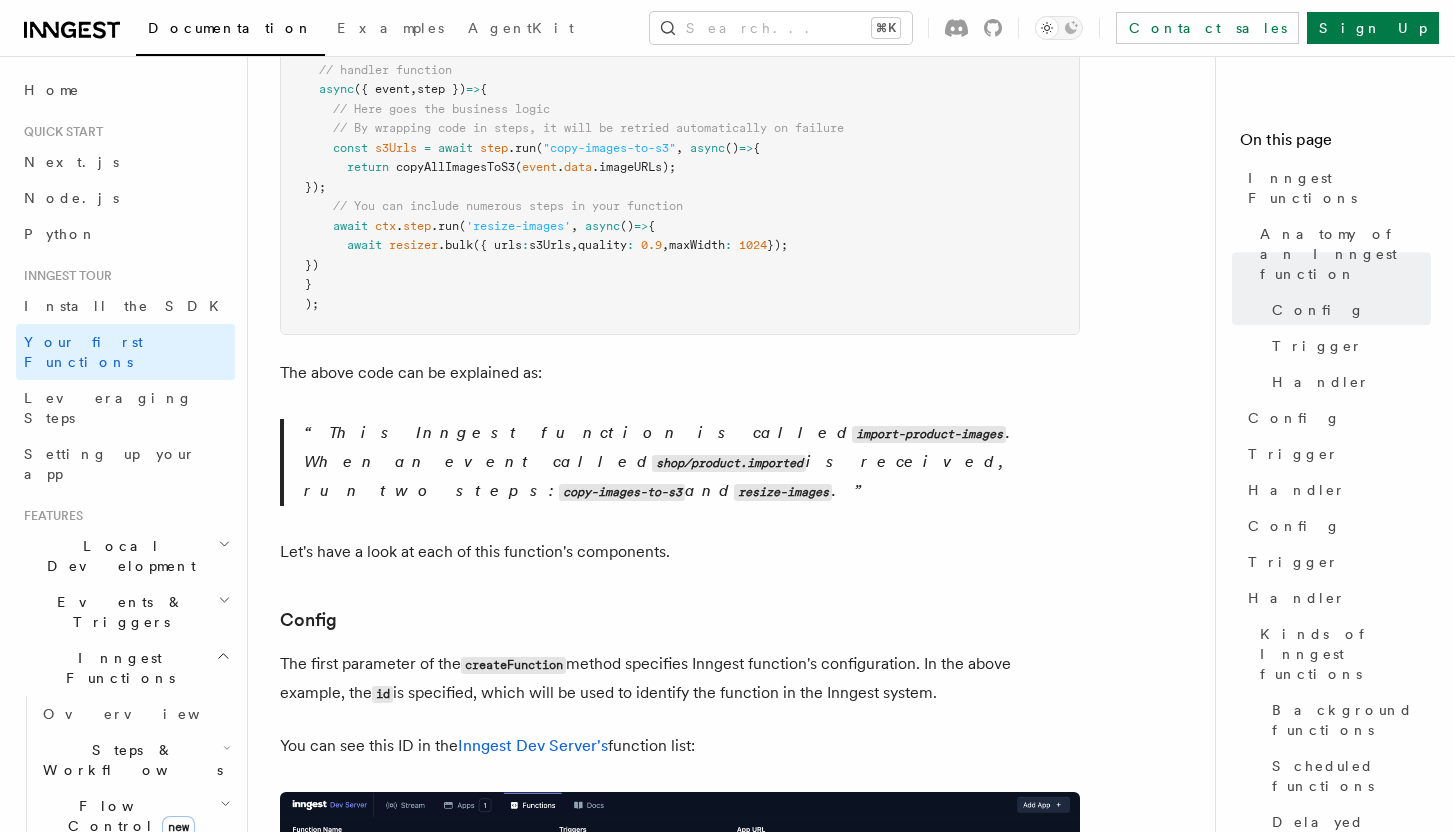 scroll, scrollTop: 0, scrollLeft: 0, axis: both 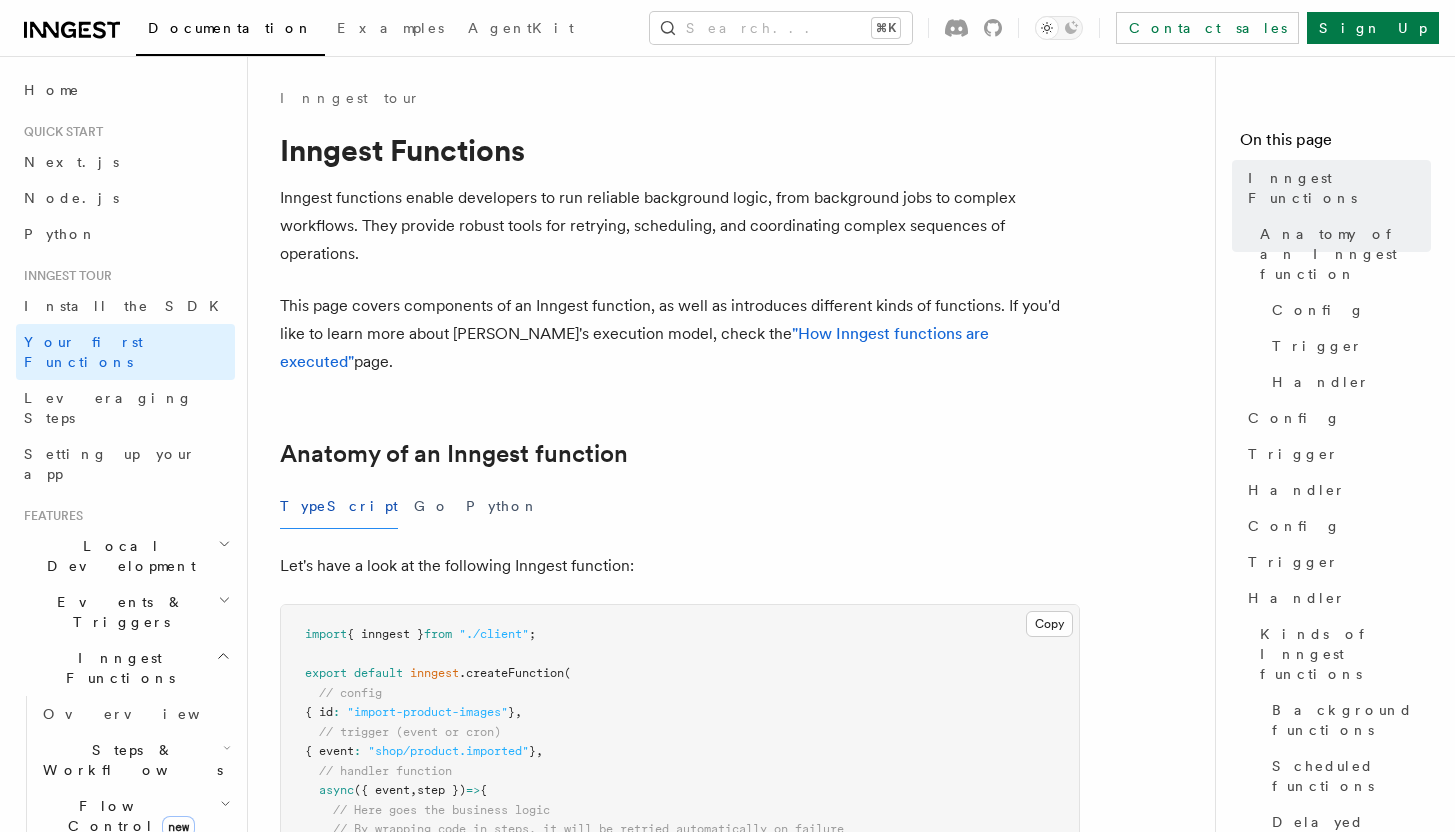 click on "Events & Triggers" at bounding box center (125, 612) 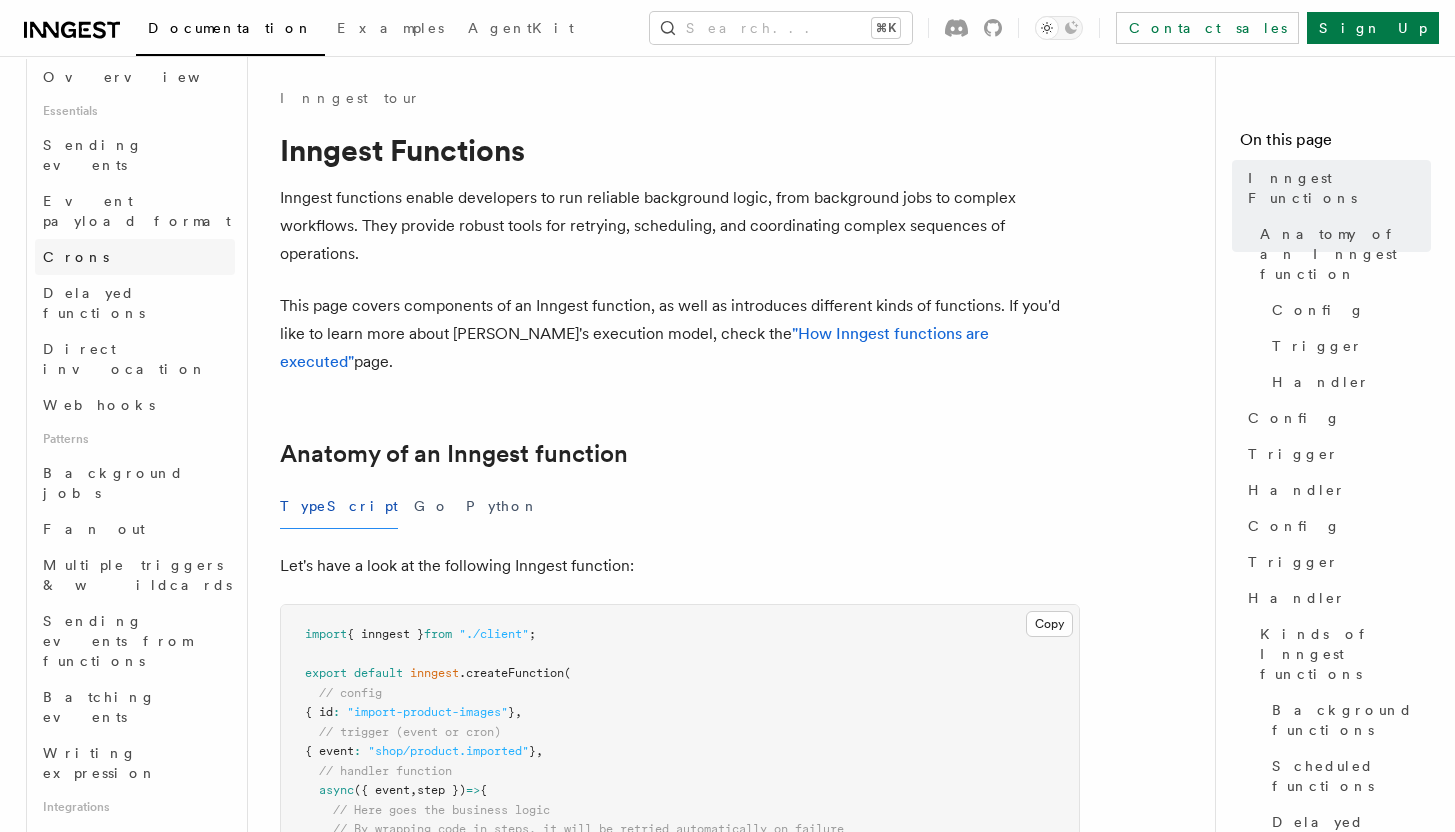 scroll, scrollTop: 684, scrollLeft: 0, axis: vertical 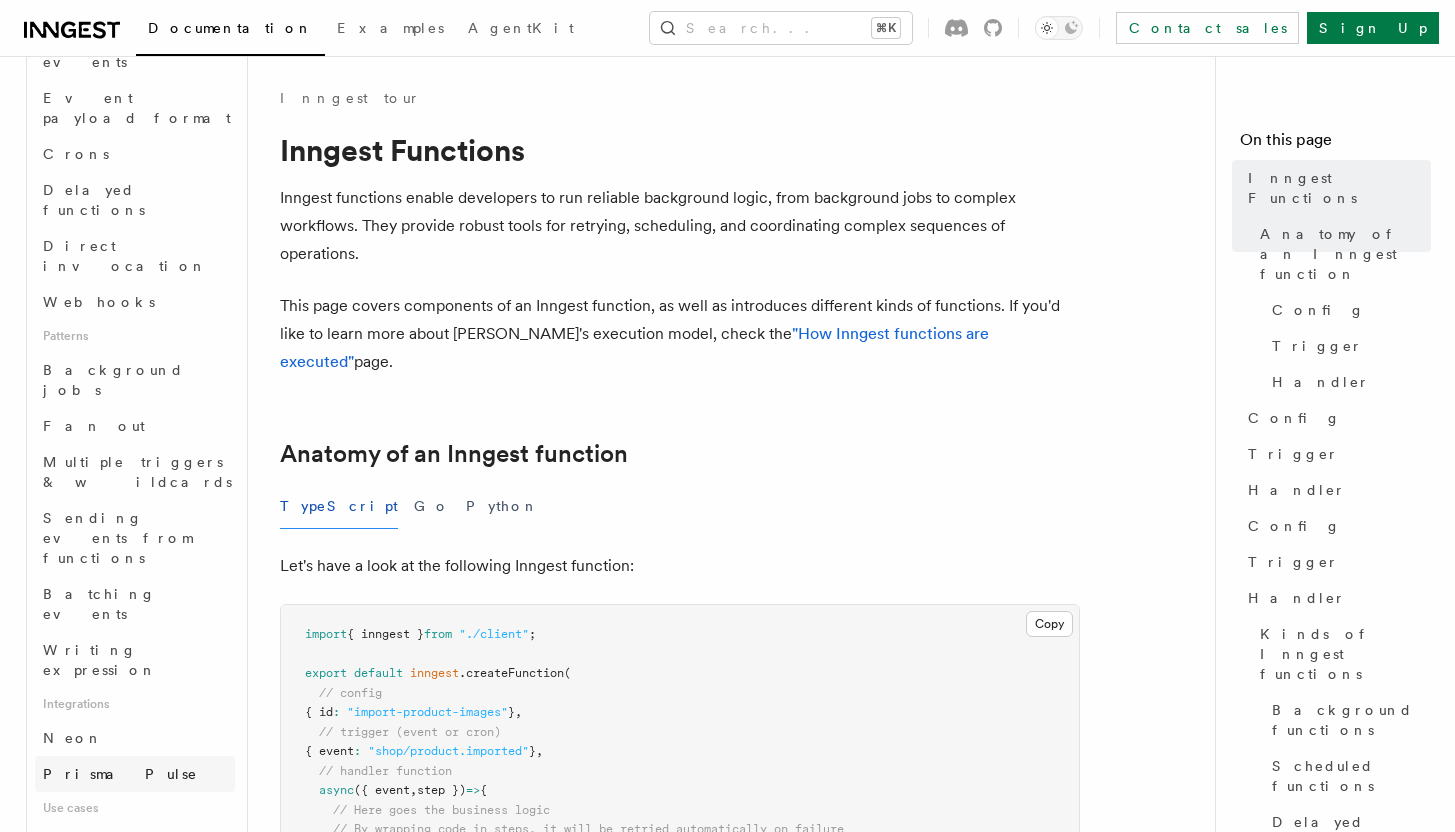 click on "Prisma Pulse" at bounding box center (135, 774) 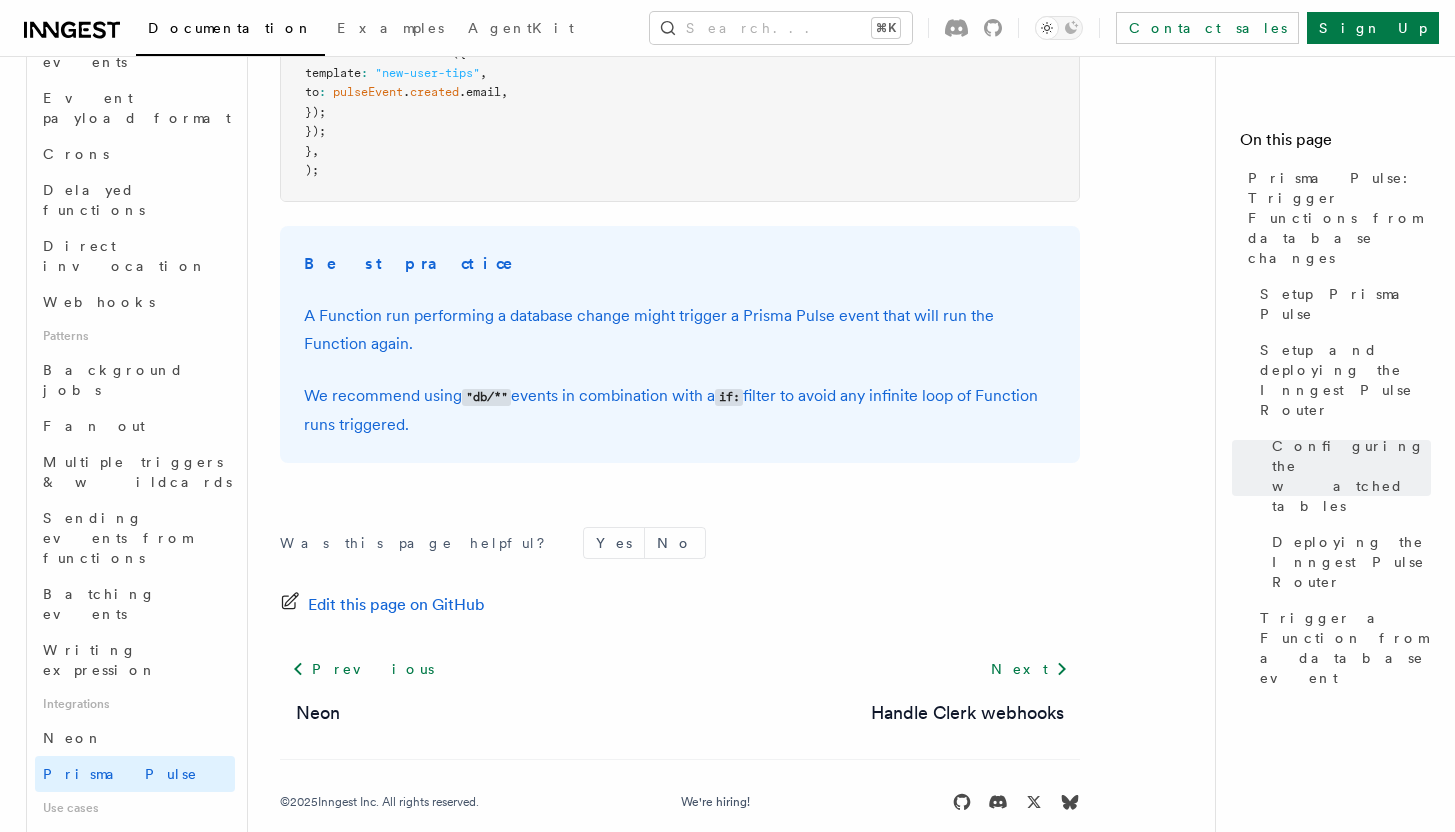 scroll, scrollTop: 3277, scrollLeft: 0, axis: vertical 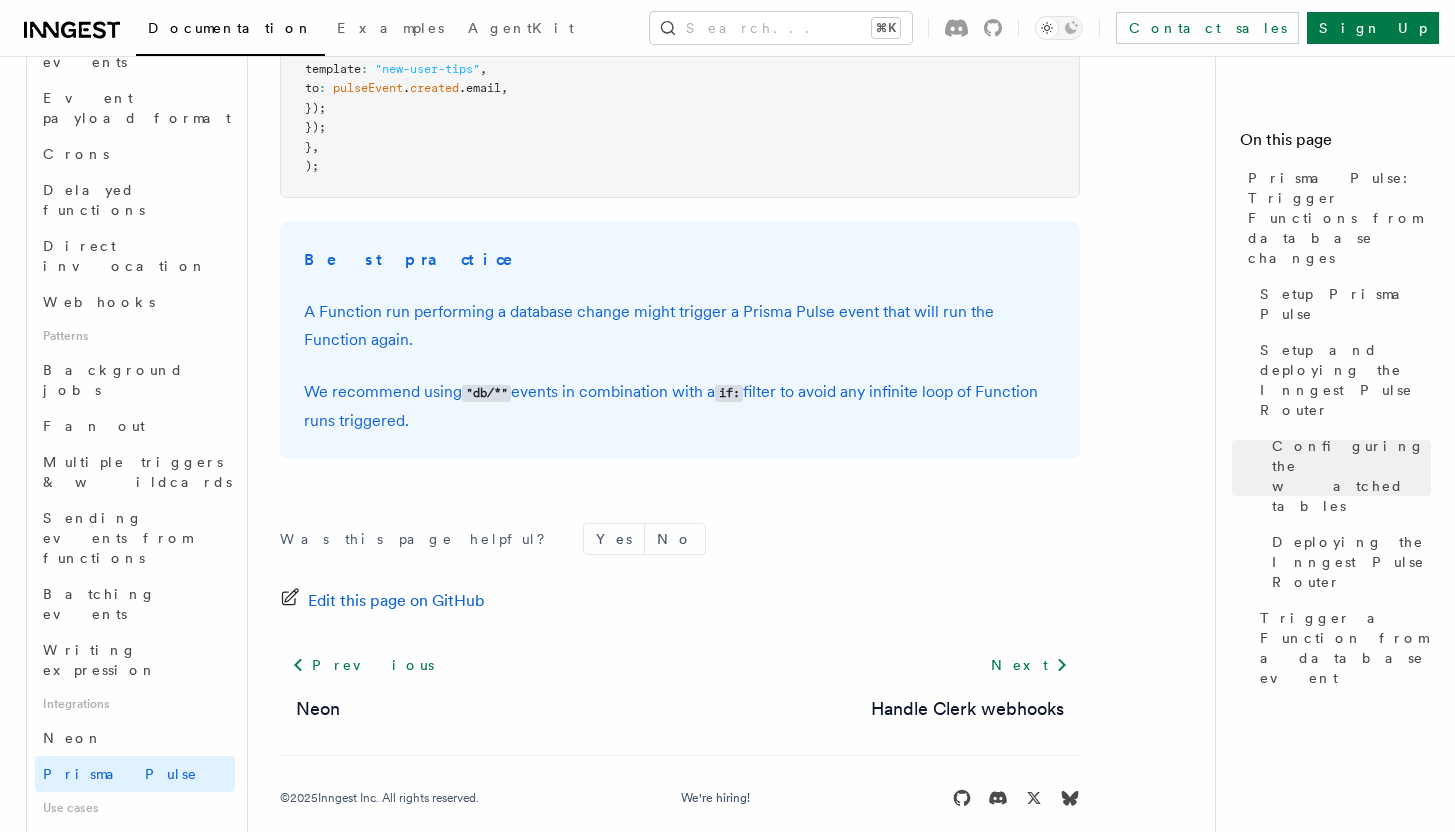 click on "Was this page helpful? Yes No Edit this page on GitHub Previous Neon Next Handle Clerk webhooks ©  2025  Inngest Inc. All rights reserved. We're hiring! Star our open source repository Join our Discord community Follow us on X Follow us on Bluesky" at bounding box center (680, 665) 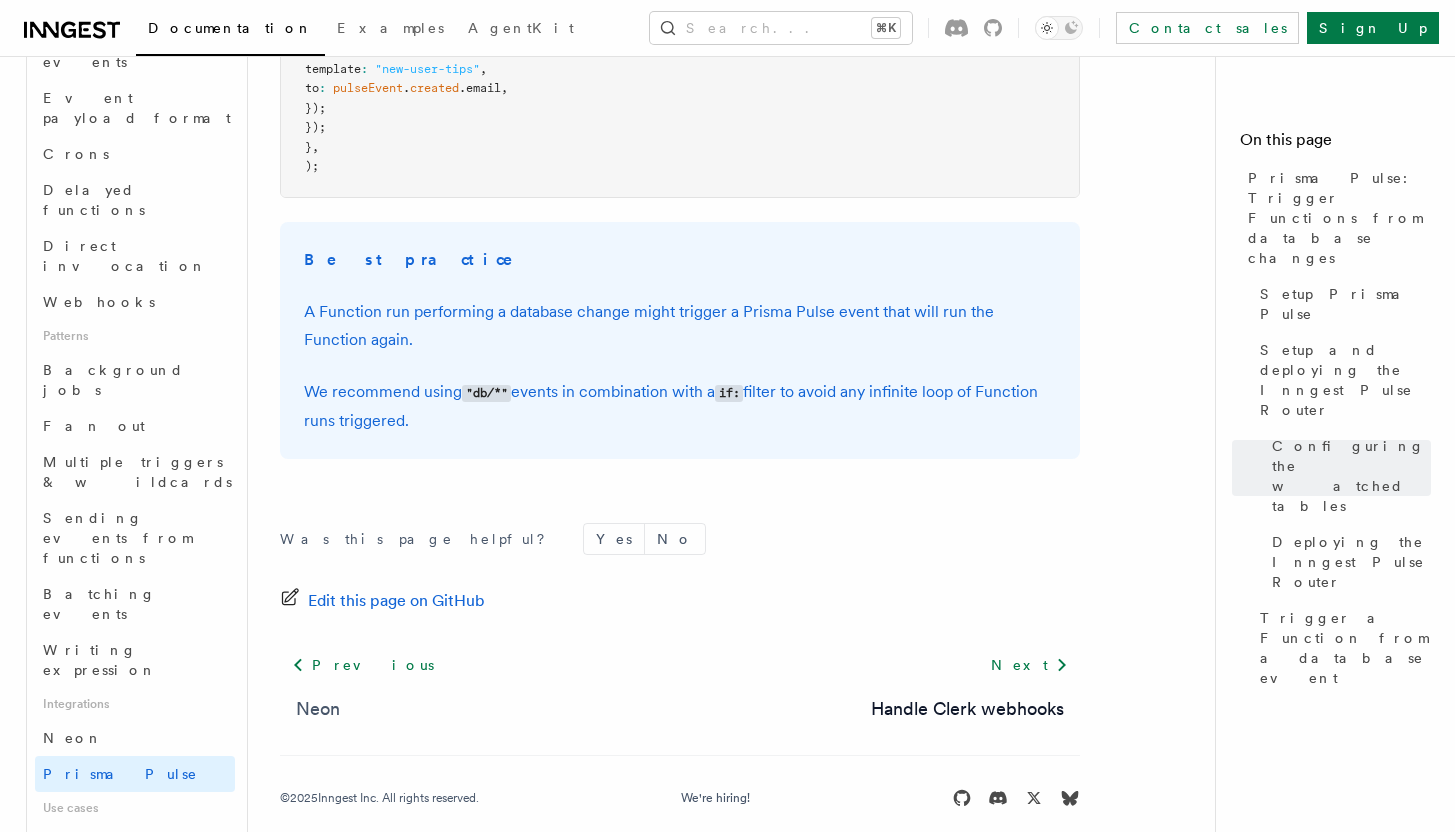 click on "Neon" at bounding box center (318, 709) 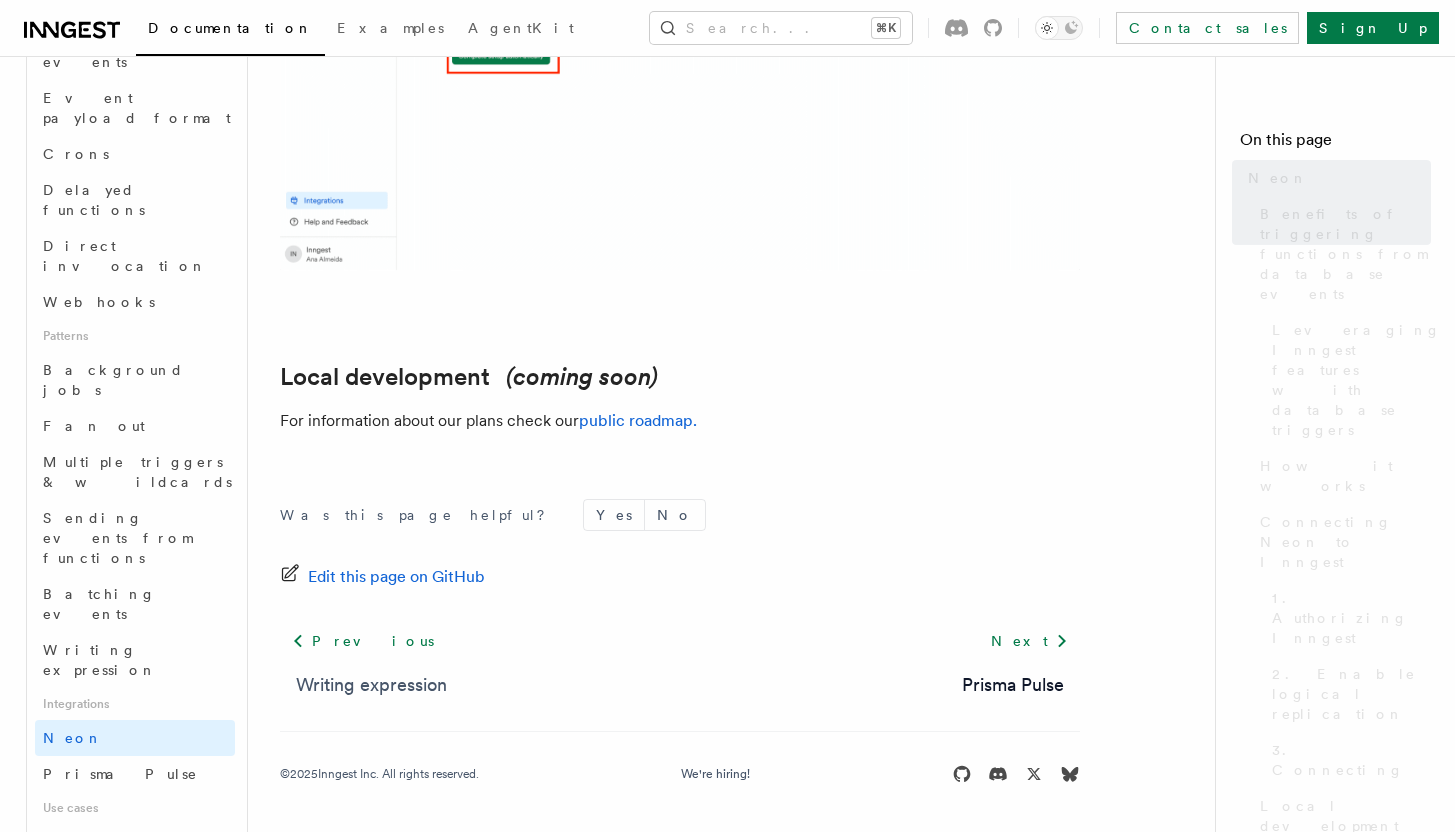 scroll, scrollTop: 0, scrollLeft: 0, axis: both 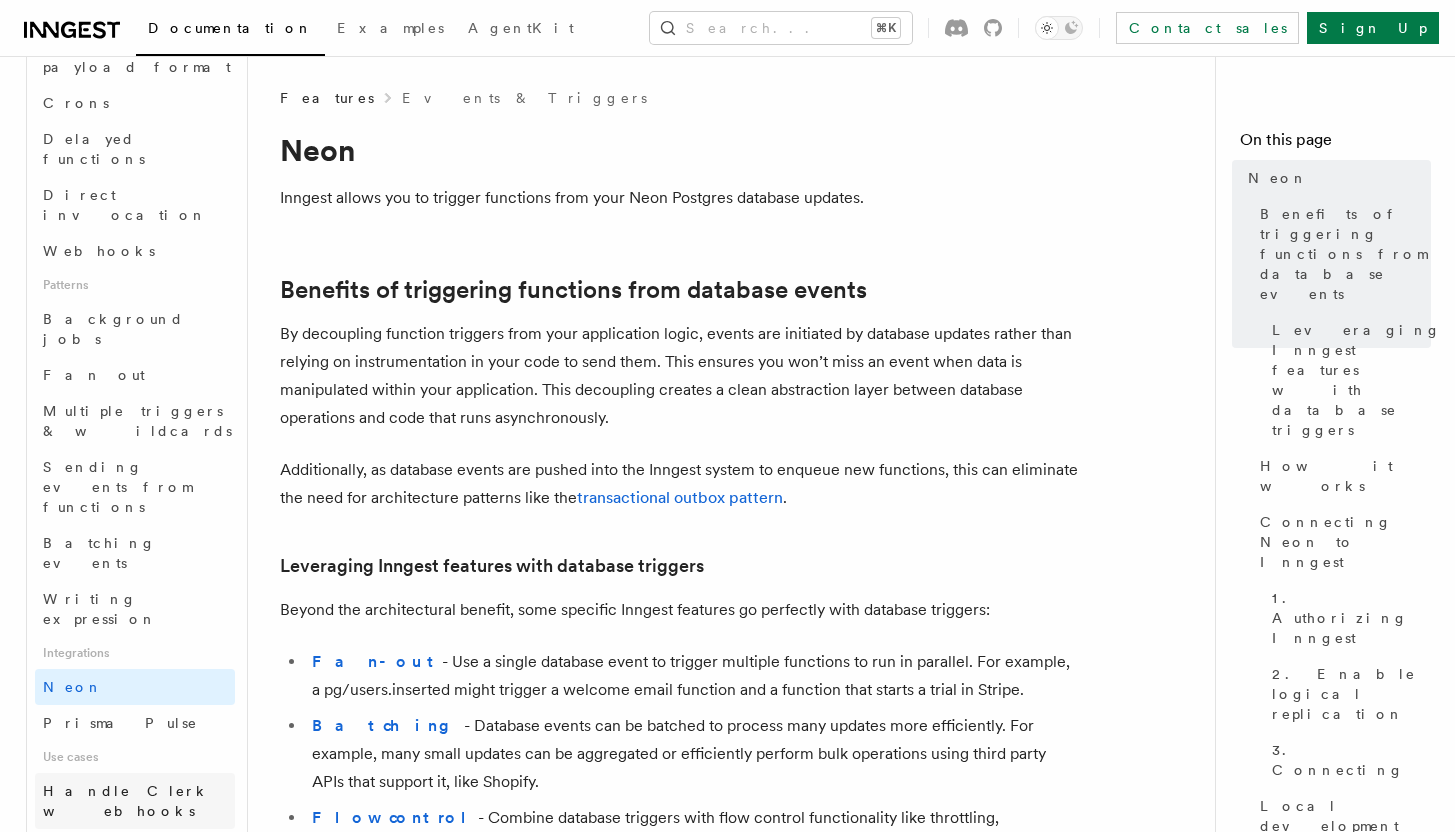 click on "Handle Clerk webhooks" at bounding box center (135, 801) 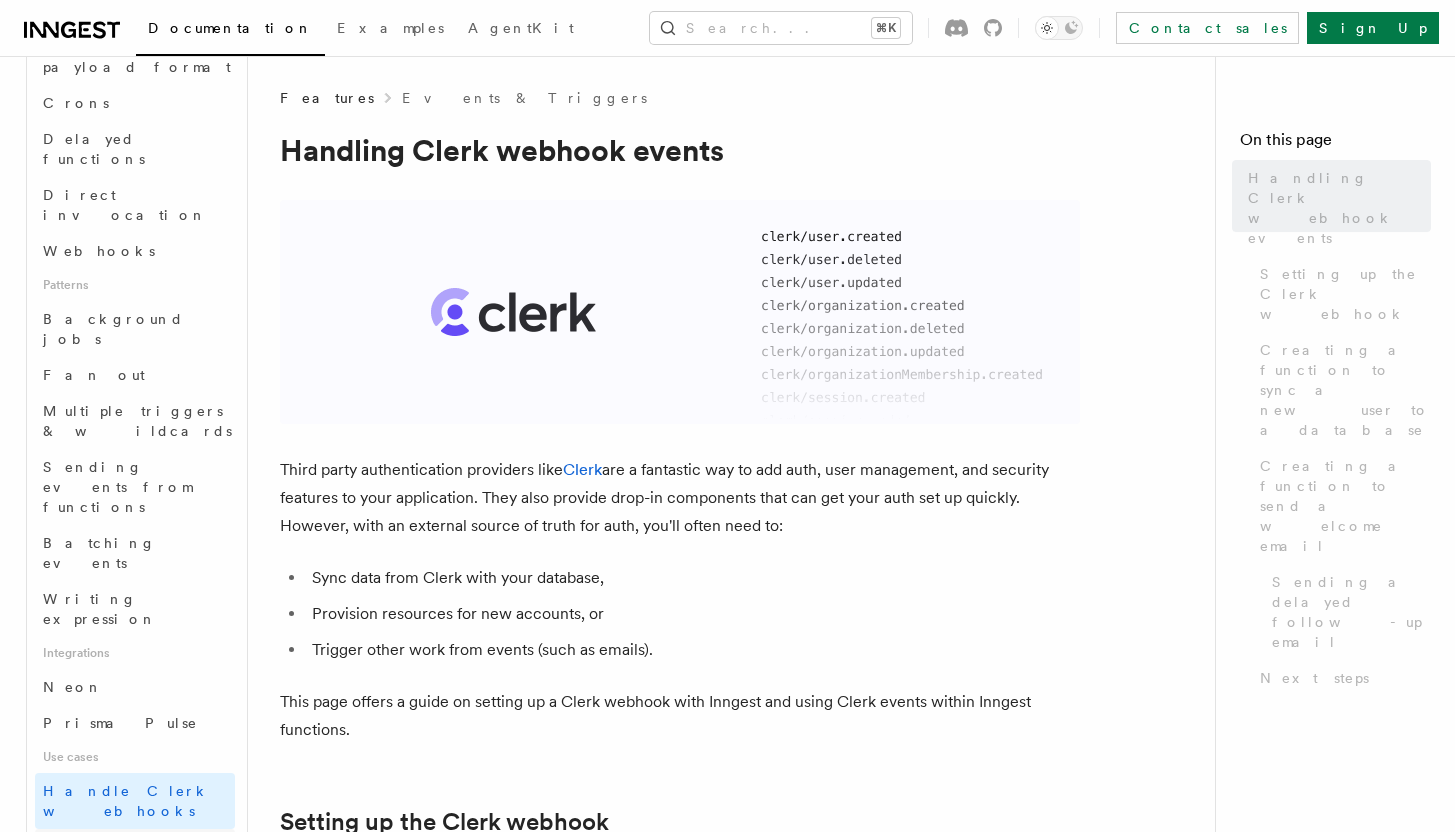 click on "Handle Resend webhooks" at bounding box center (132, 857) 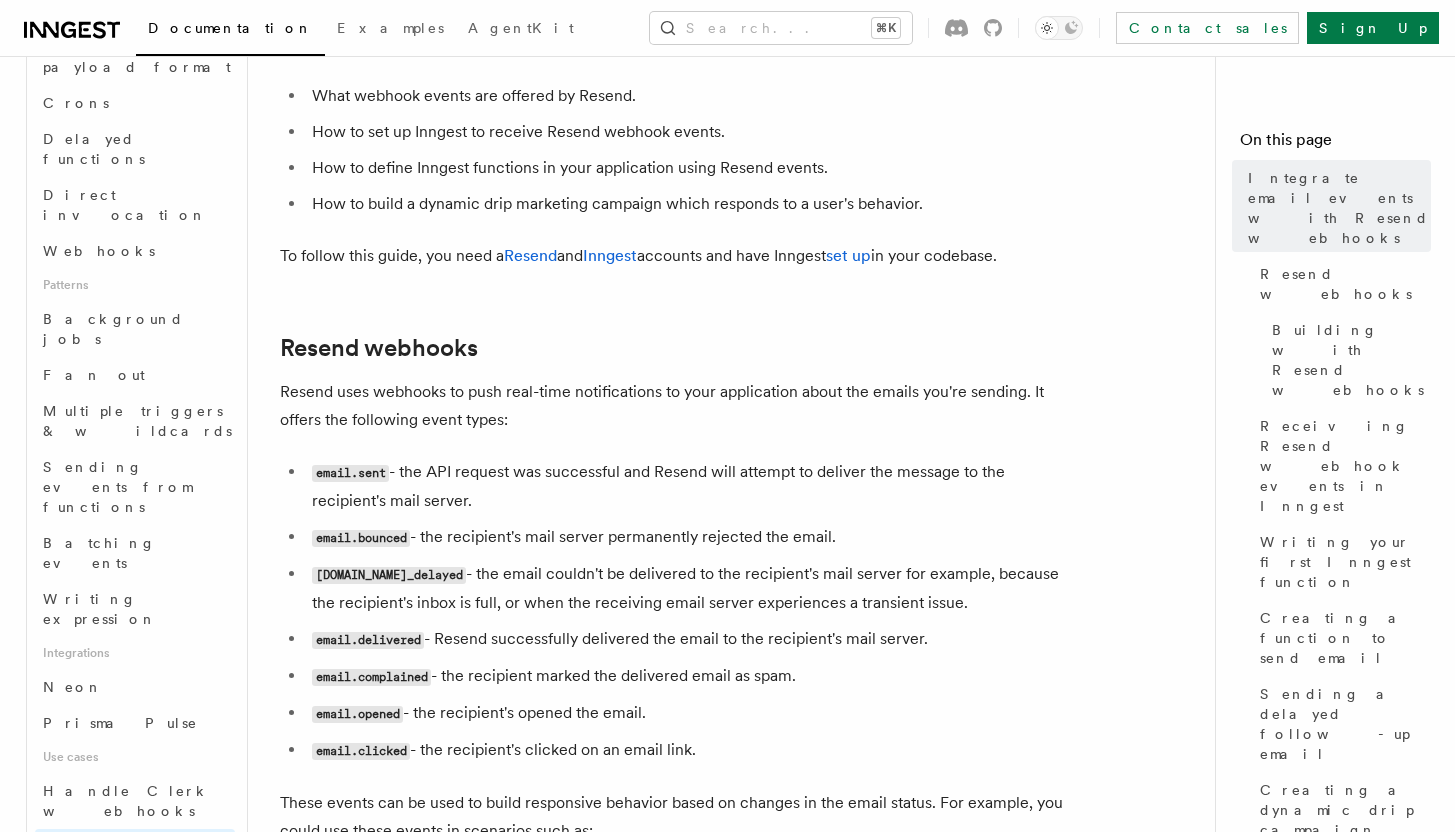 scroll, scrollTop: 552, scrollLeft: 0, axis: vertical 